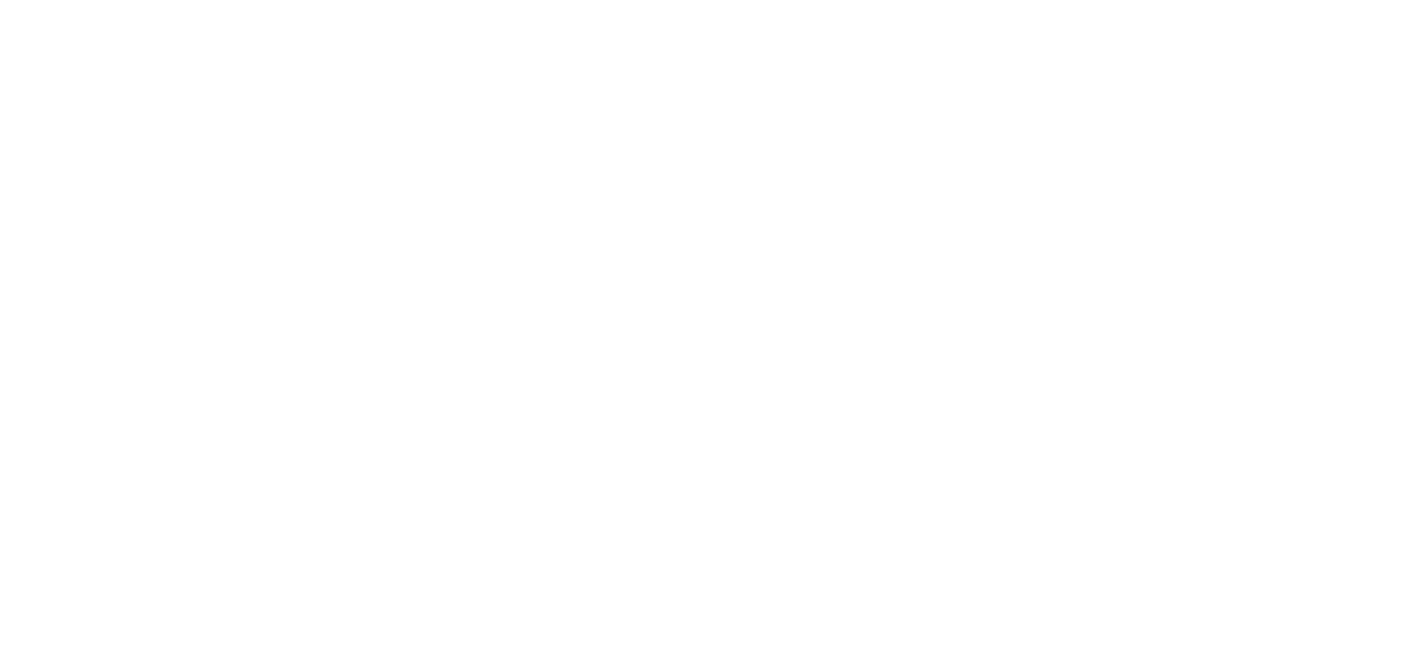 scroll, scrollTop: 0, scrollLeft: 0, axis: both 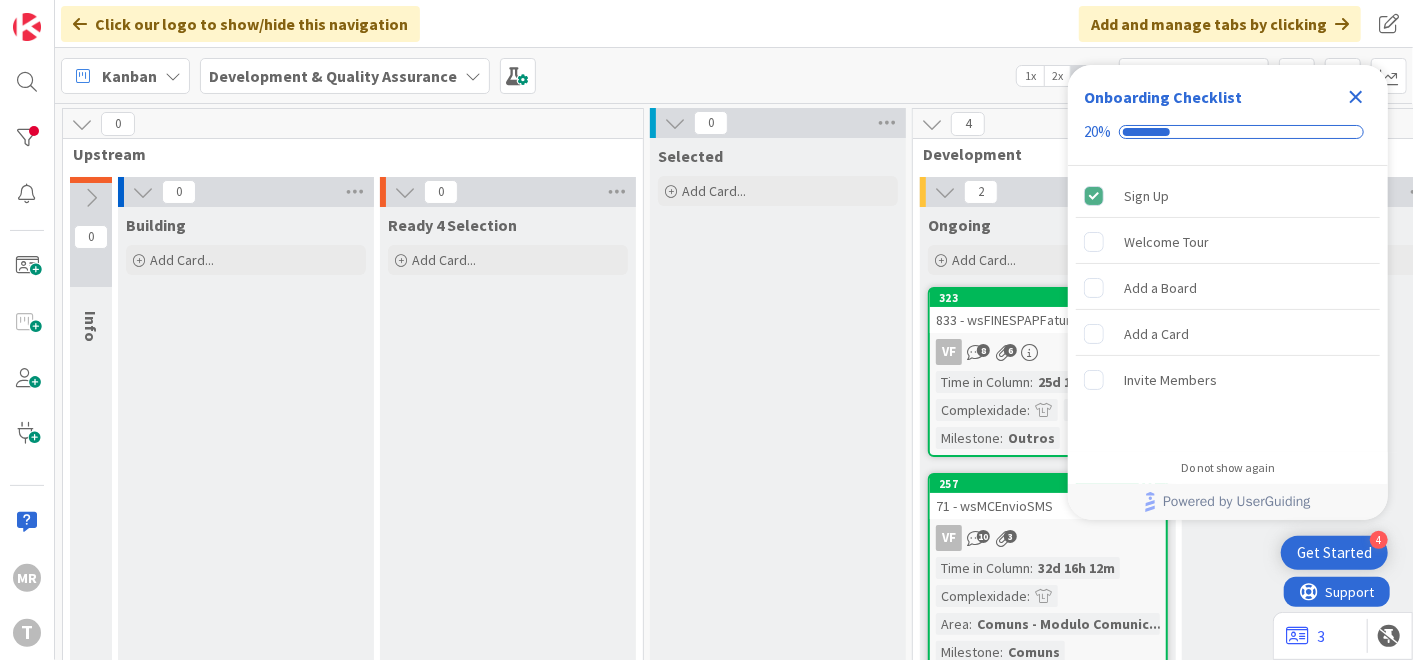 click 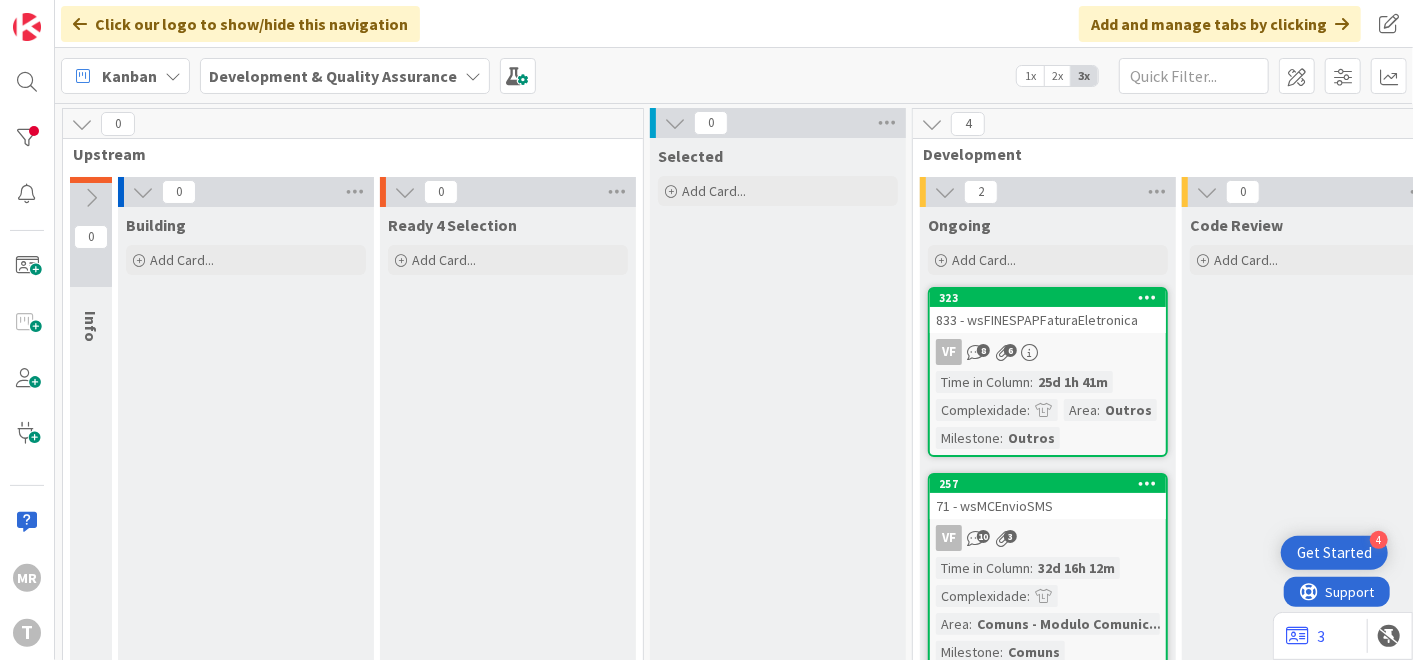 scroll, scrollTop: 0, scrollLeft: 0, axis: both 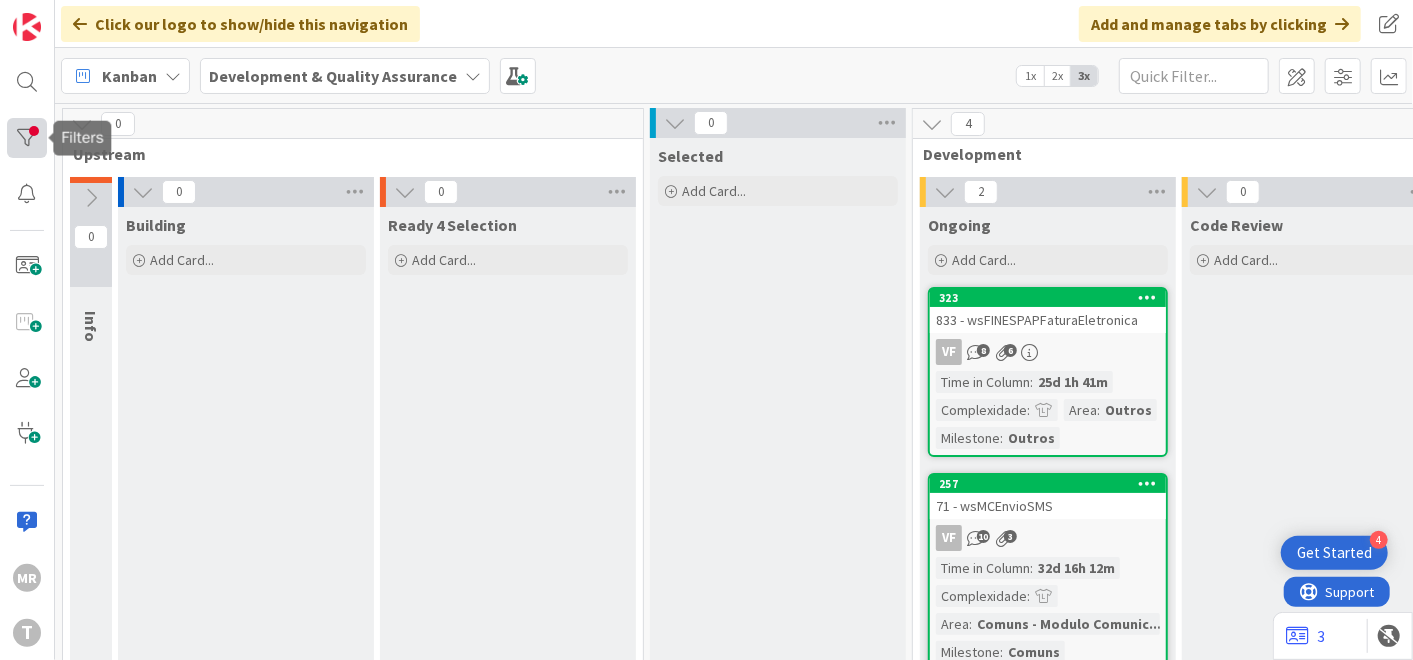 click at bounding box center [27, 138] 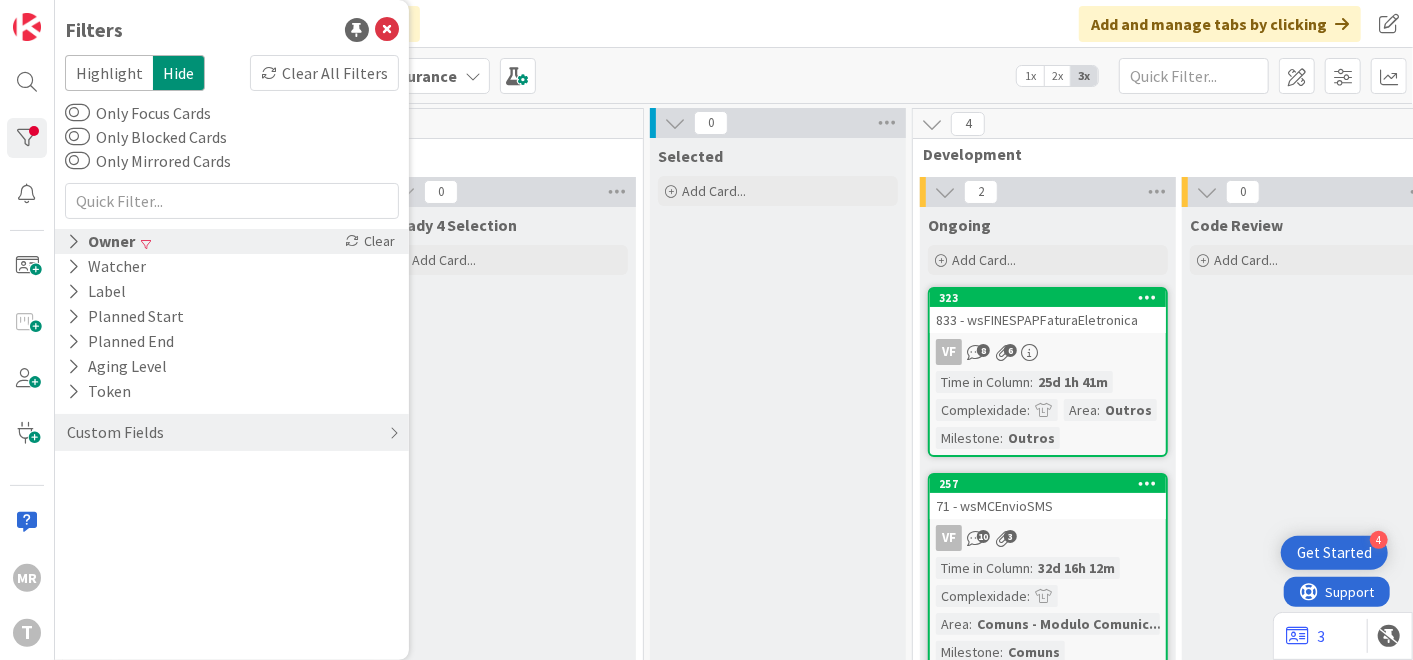 click on "Owner" at bounding box center (101, 241) 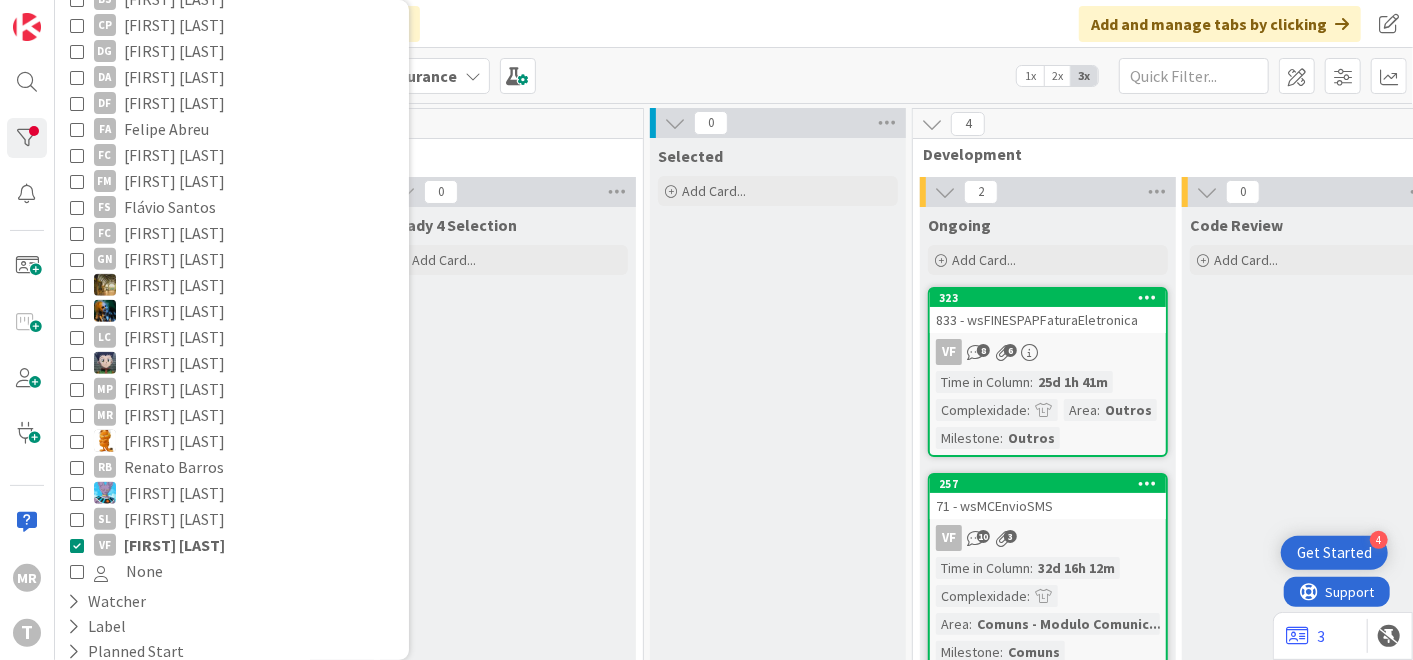scroll, scrollTop: 333, scrollLeft: 0, axis: vertical 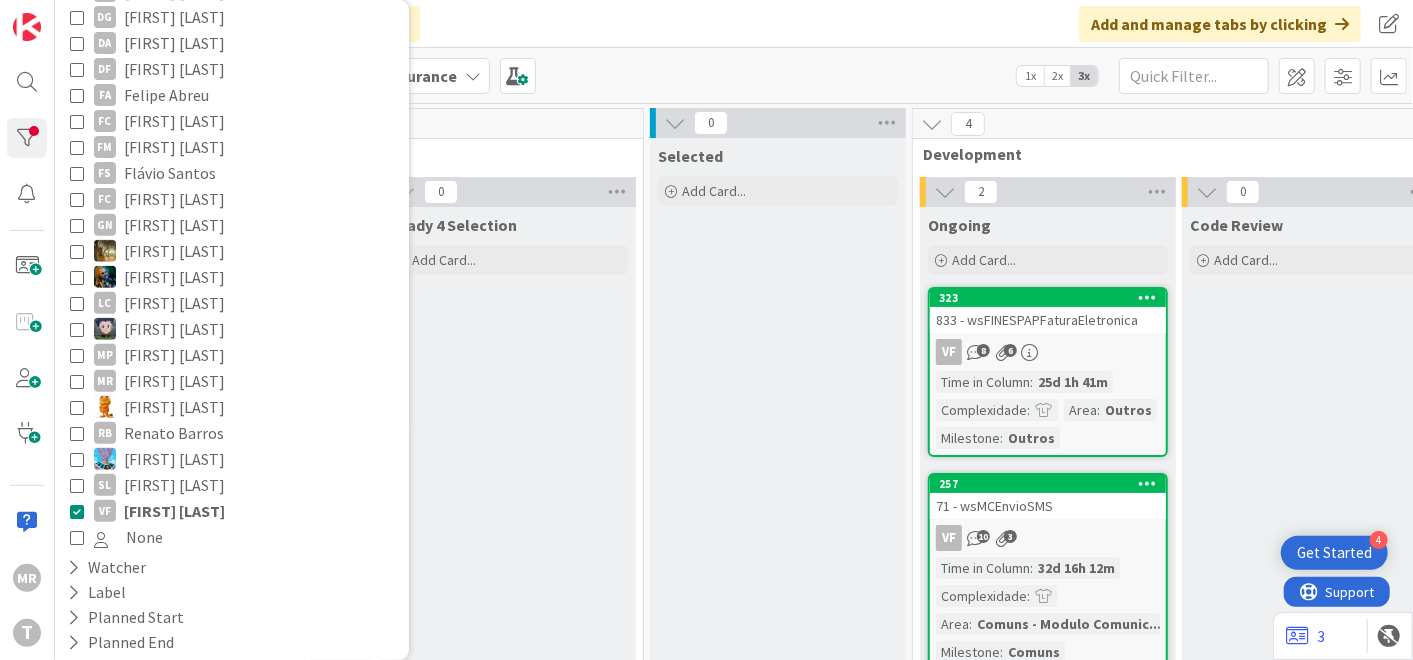 click on "[FIRST] [LAST]" at bounding box center [174, 511] 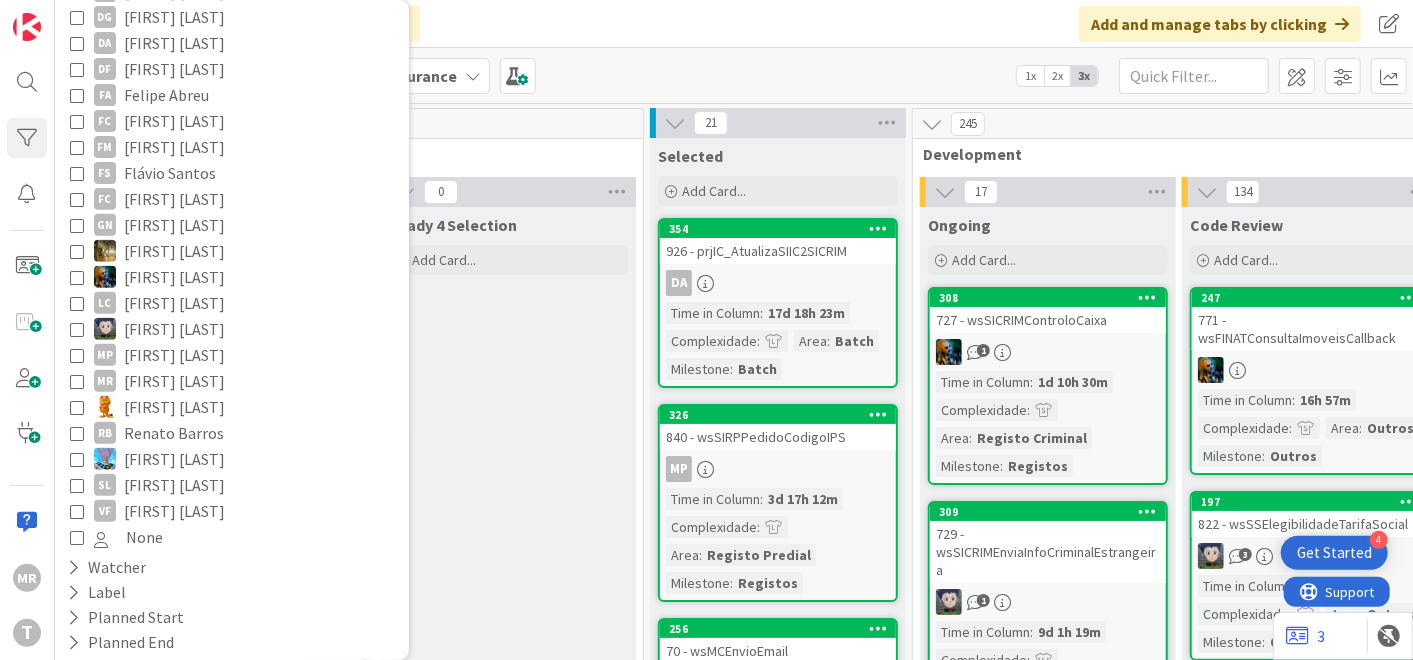 click on "[FIRST] [LAST]" at bounding box center [174, 485] 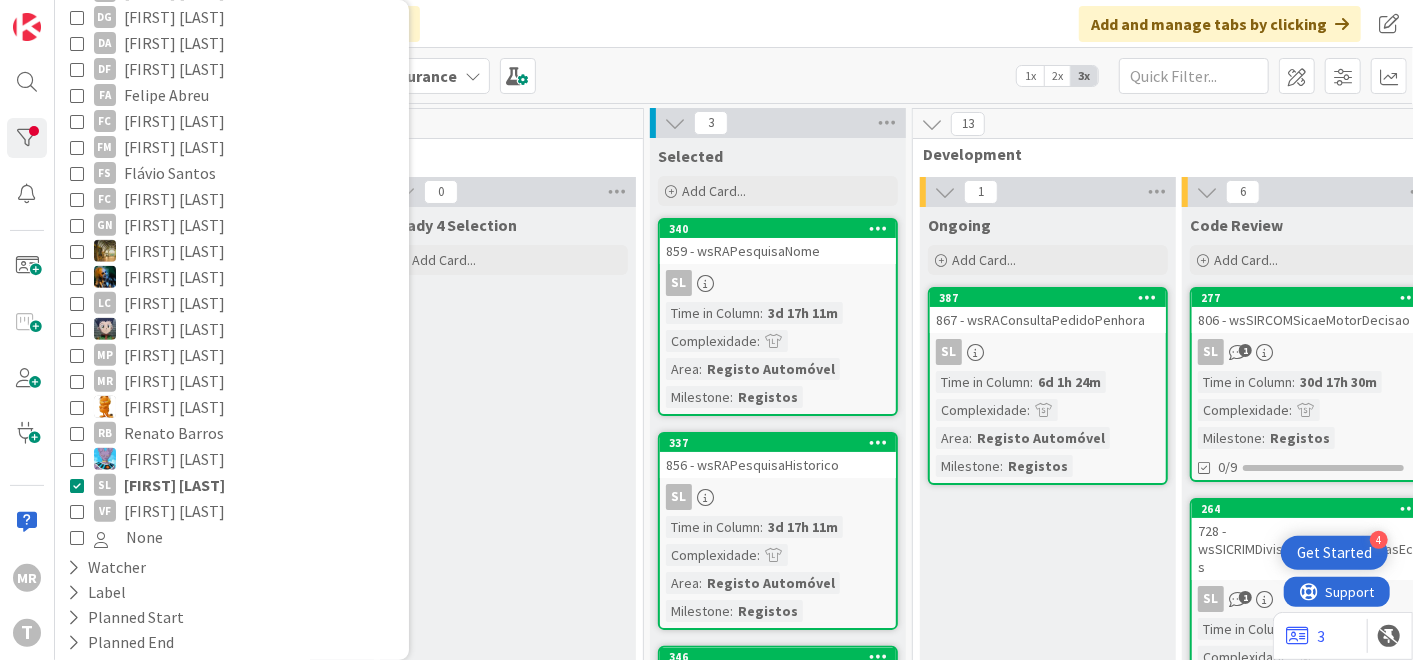click on "Ready 4 Selection Add Card..." at bounding box center (508, 899) 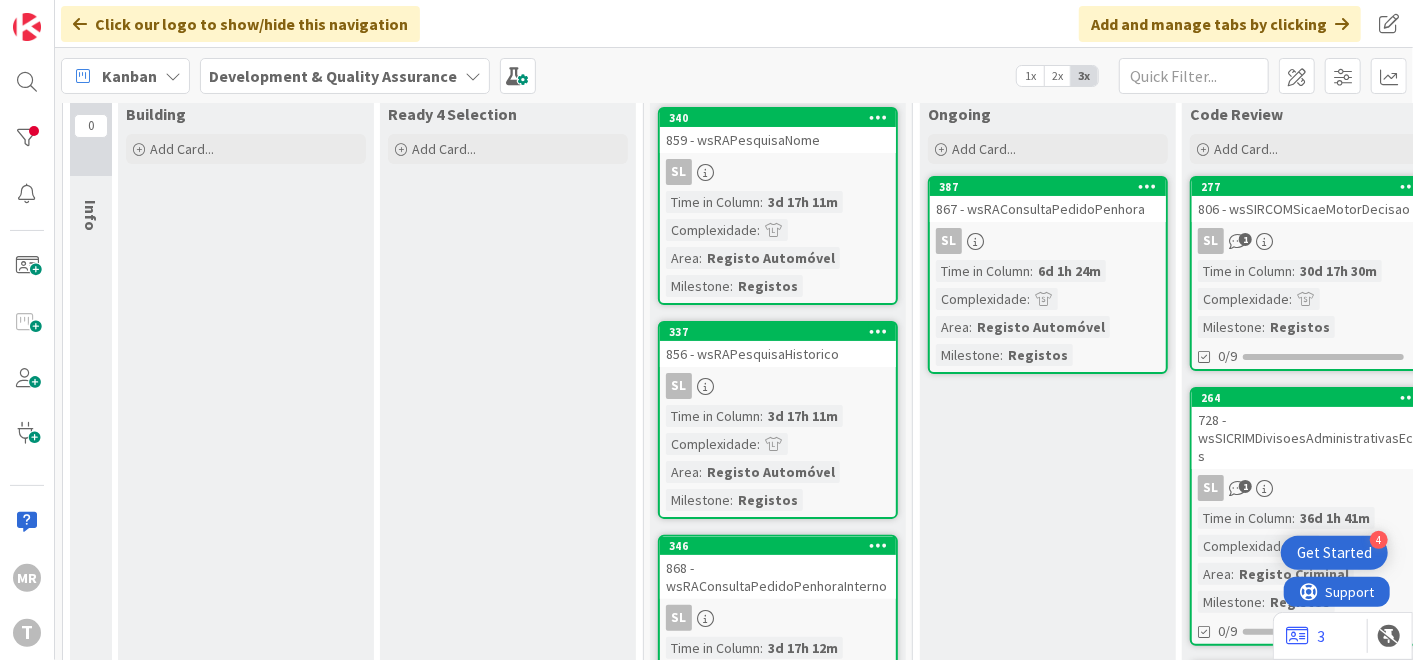 scroll, scrollTop: 222, scrollLeft: 0, axis: vertical 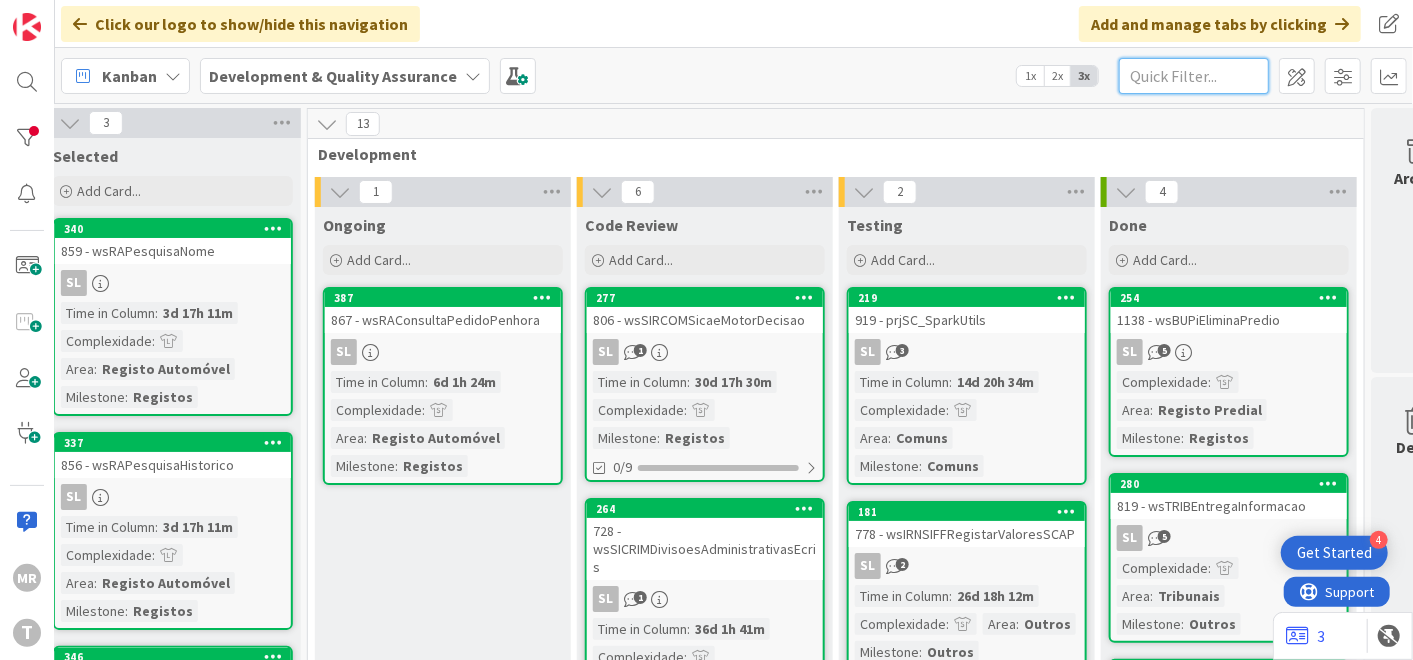 click at bounding box center [1194, 76] 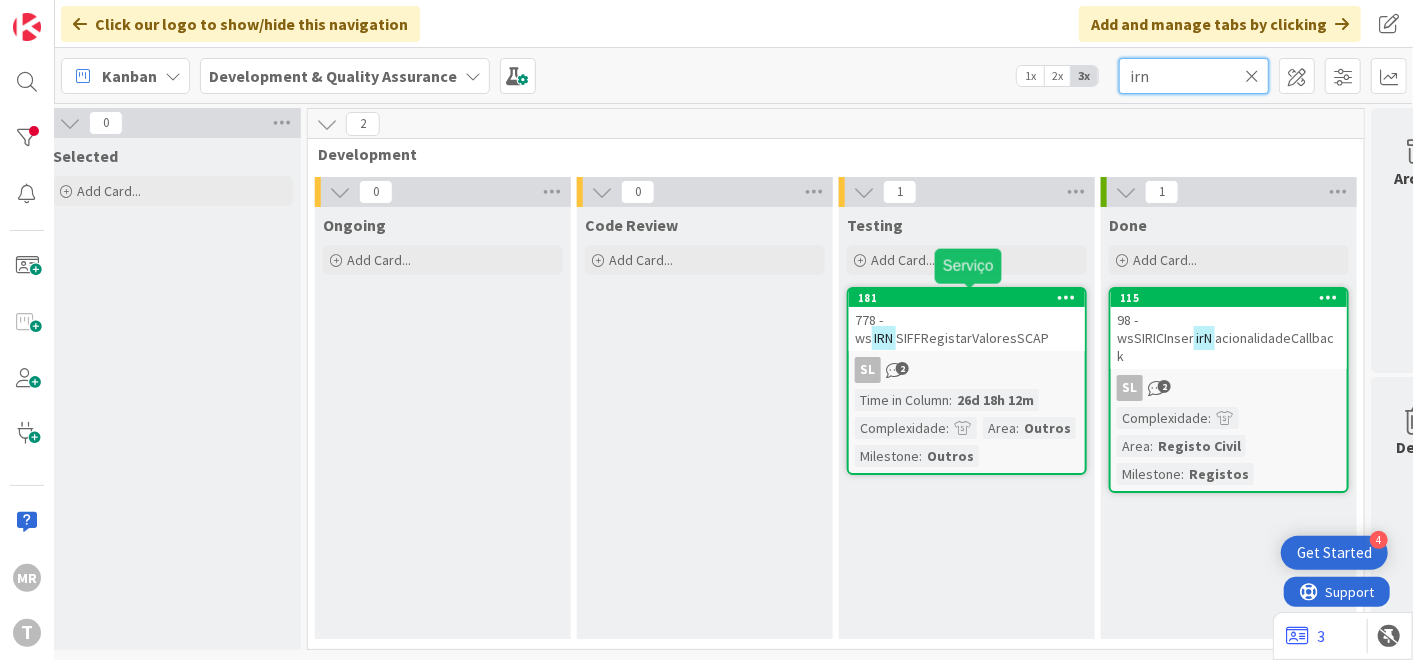 type on "irn" 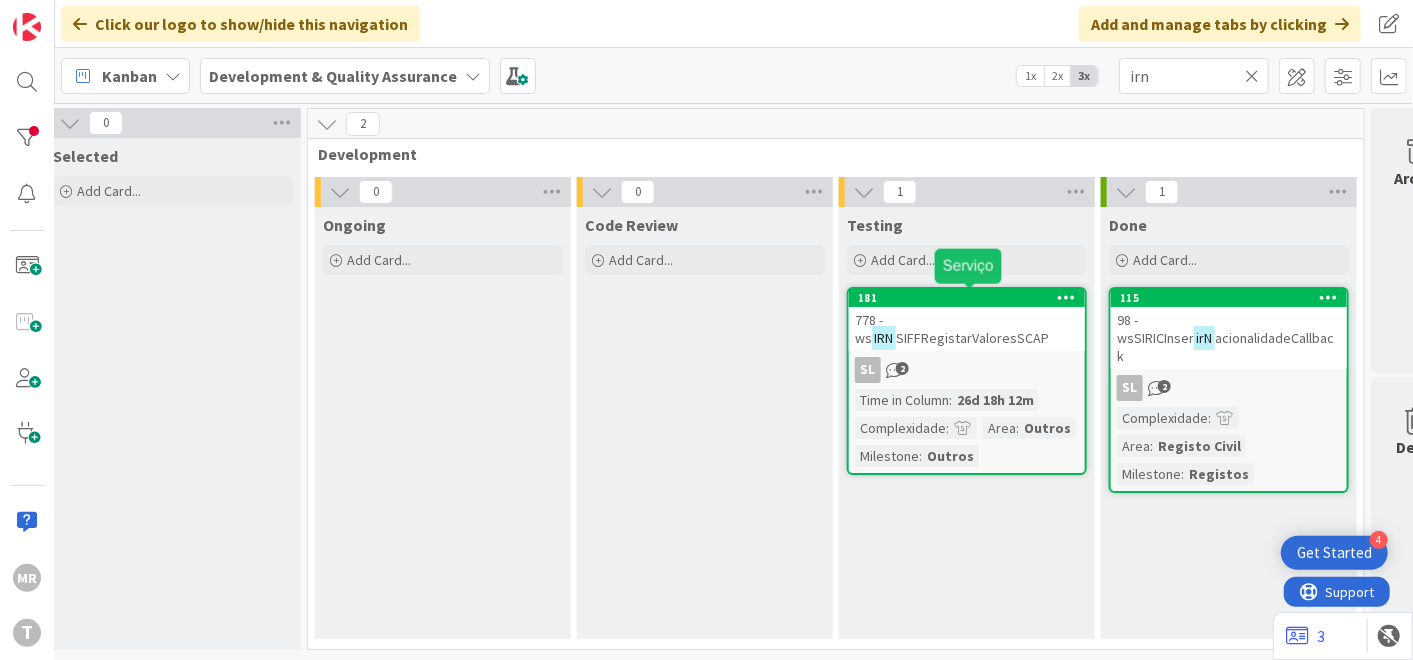 click on "181" at bounding box center [971, 298] 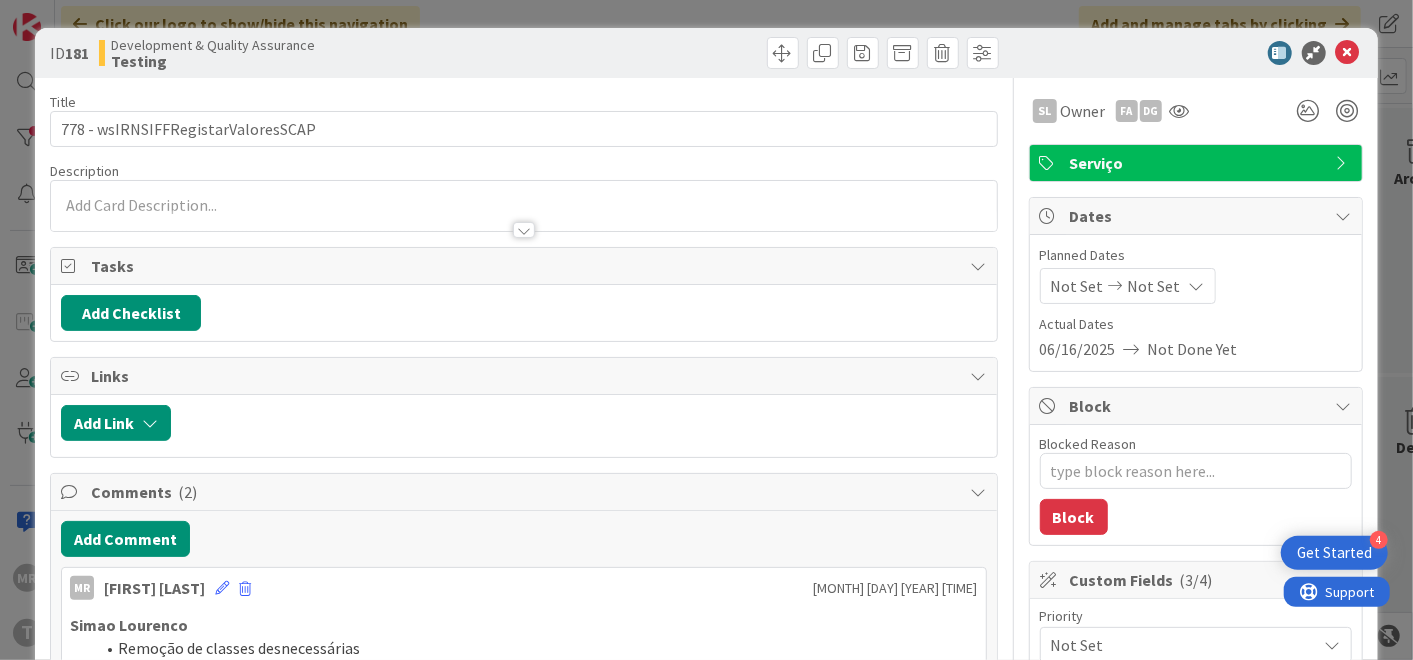 scroll, scrollTop: 0, scrollLeft: 0, axis: both 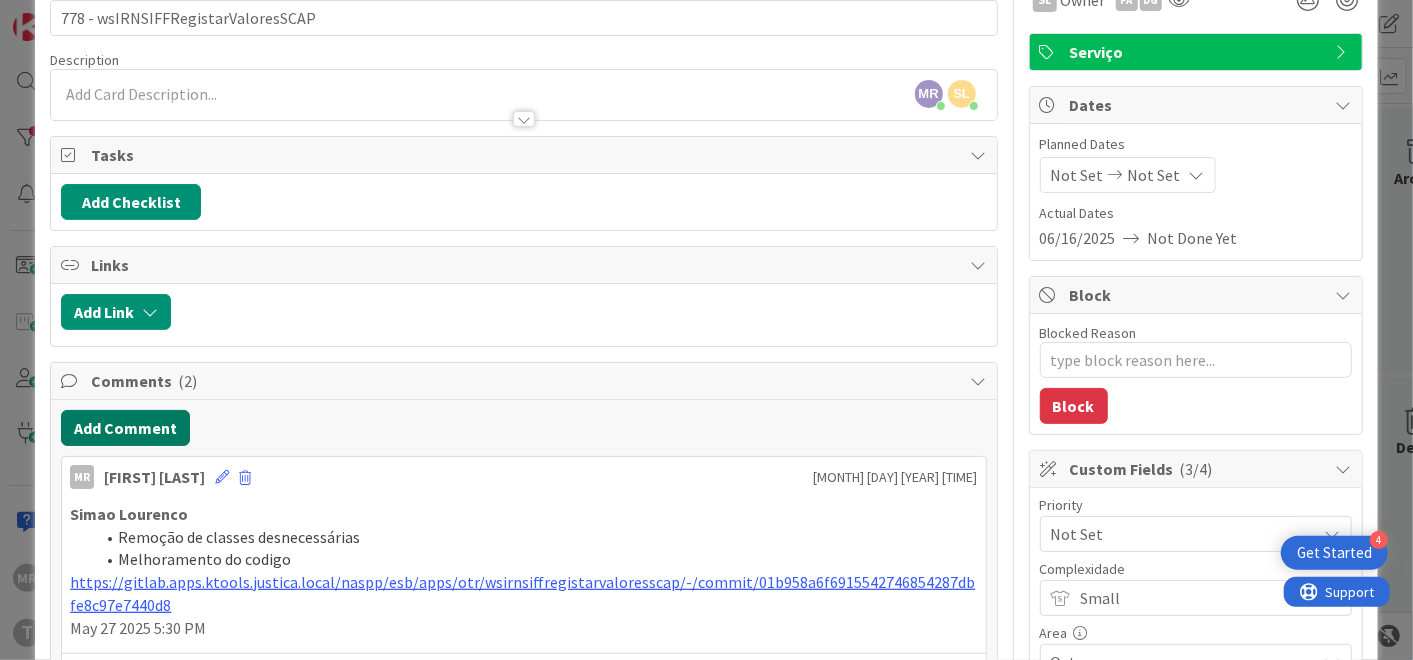 click on "Add Comment" at bounding box center [125, 428] 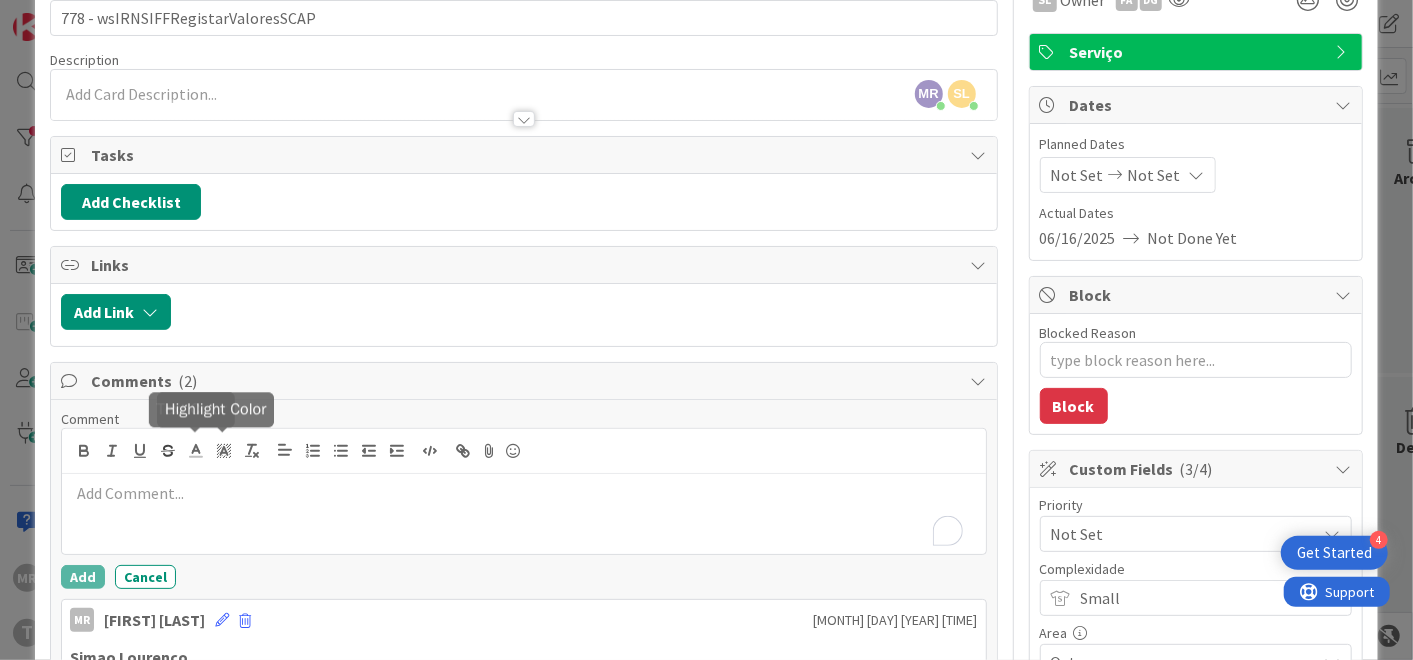 type on "x" 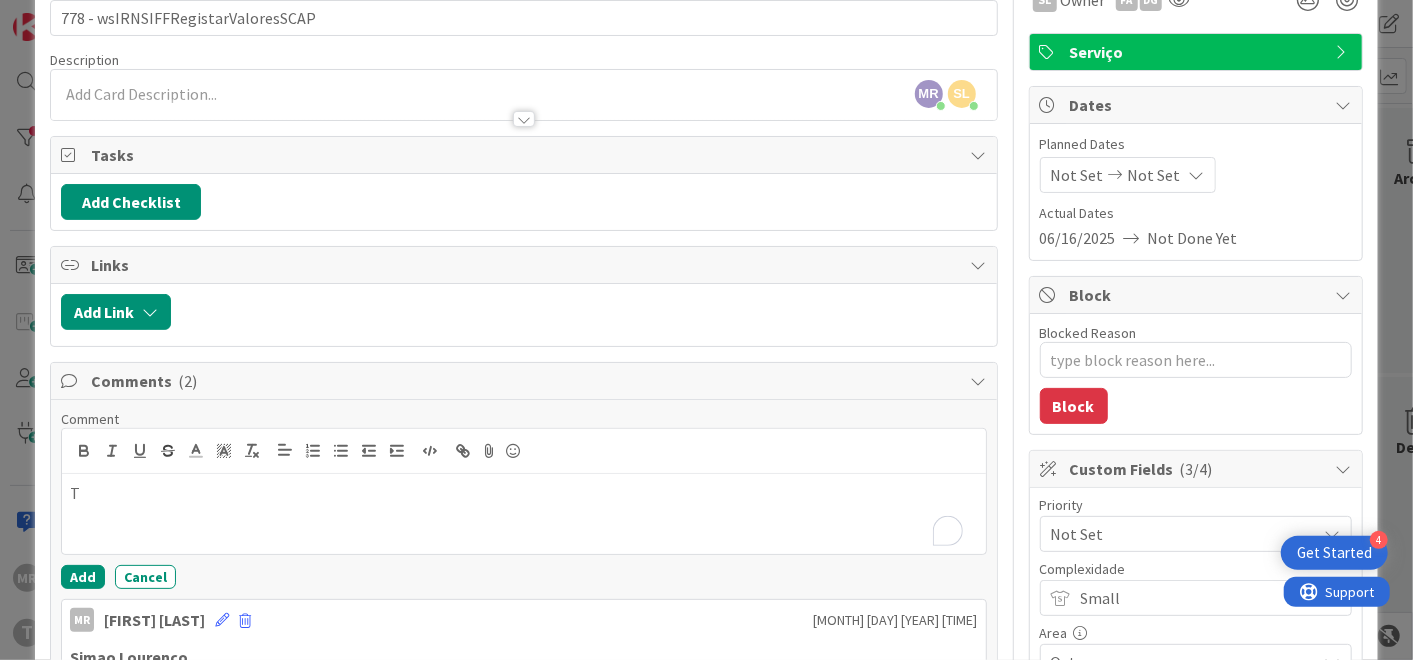 type 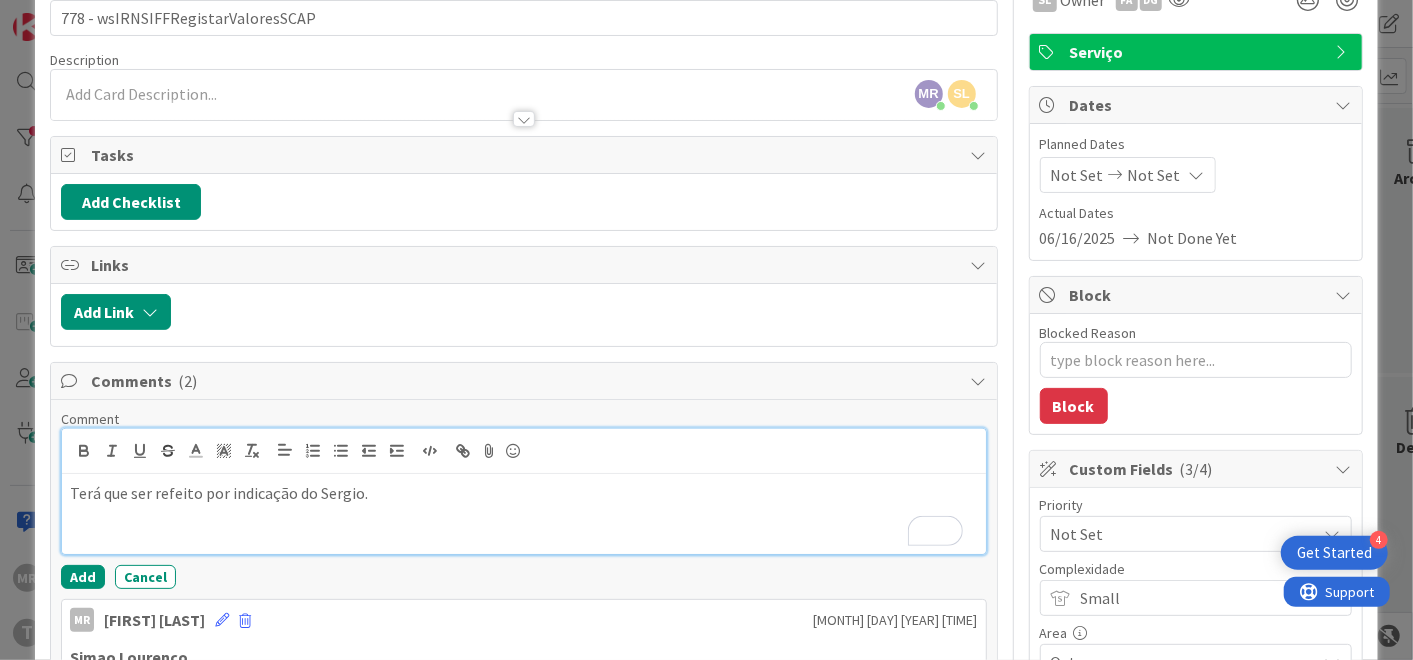 click on "Terá que ser refeito por indicação do Sergio." at bounding box center [523, 514] 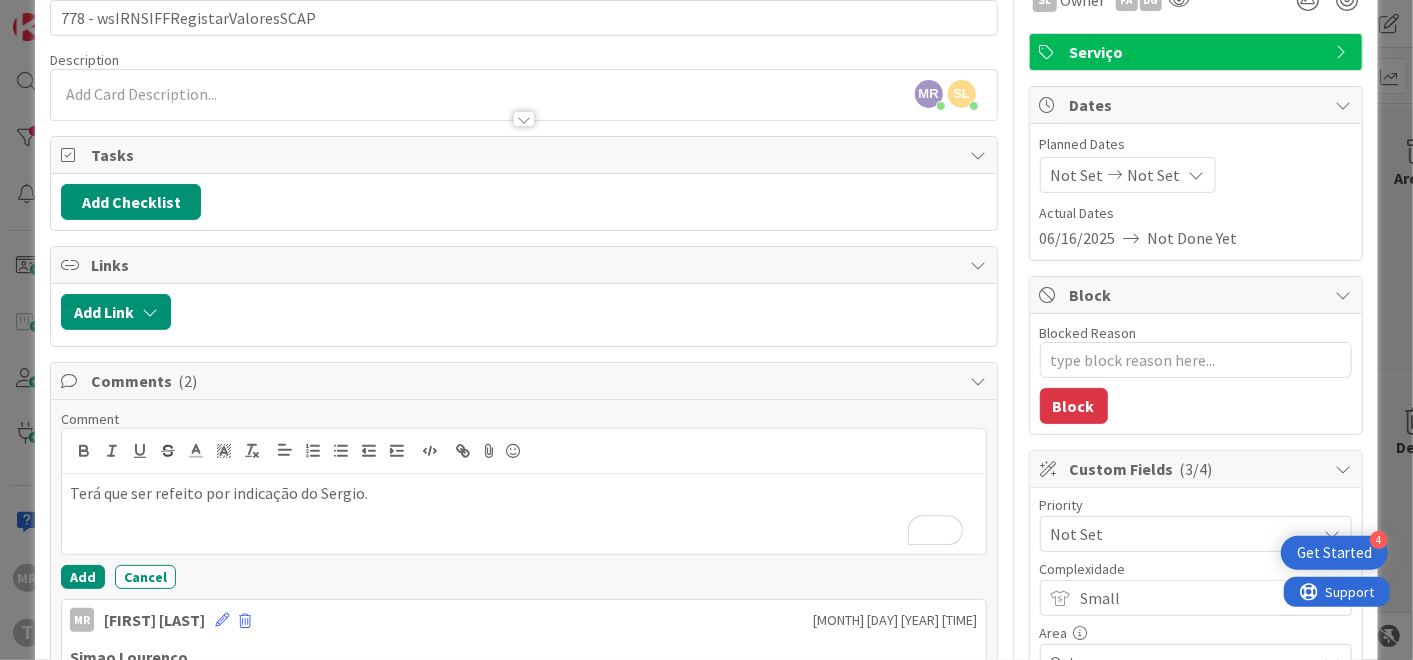click on "Comment Terá que ser refeito por indicação do [LAST]. Add Cancel MR [FIRST] [LAST] [MONTH] [DAY] [YEAR] [TIME] [LAST] Remoção de classes desnecessárias Melhoramento do codigo https://gitlab.apps.ktools.justica.local/naspp/esb/apps/otr/wsirnsiffregistarvaloresscap/-/commit/01b958a6f6915542746854287dbfe8c97e7440d8 [MONTH] [DAY] [YEAR] [TIME] [MONTH] [DAY] [YEAR] [TIME] Reply MR [FIRST] [LAST] [MONTH] [DAY] [YEAR] [TIME] [LAST] Resolução do problema com o AuditMapper Adição das evidencias https://gitlab.apps.ktools.justica.local/naspp/esb/apps/otr/wsirnsiffregistarvaloresscap/-/commit/b2c78a1af2563fb71b5efef517c515230b2b818e [MONTH] [DAY] [YEAR] [TIME] [MONTH] [DAY] [YEAR] [TIME] Reply" at bounding box center (523, 749) 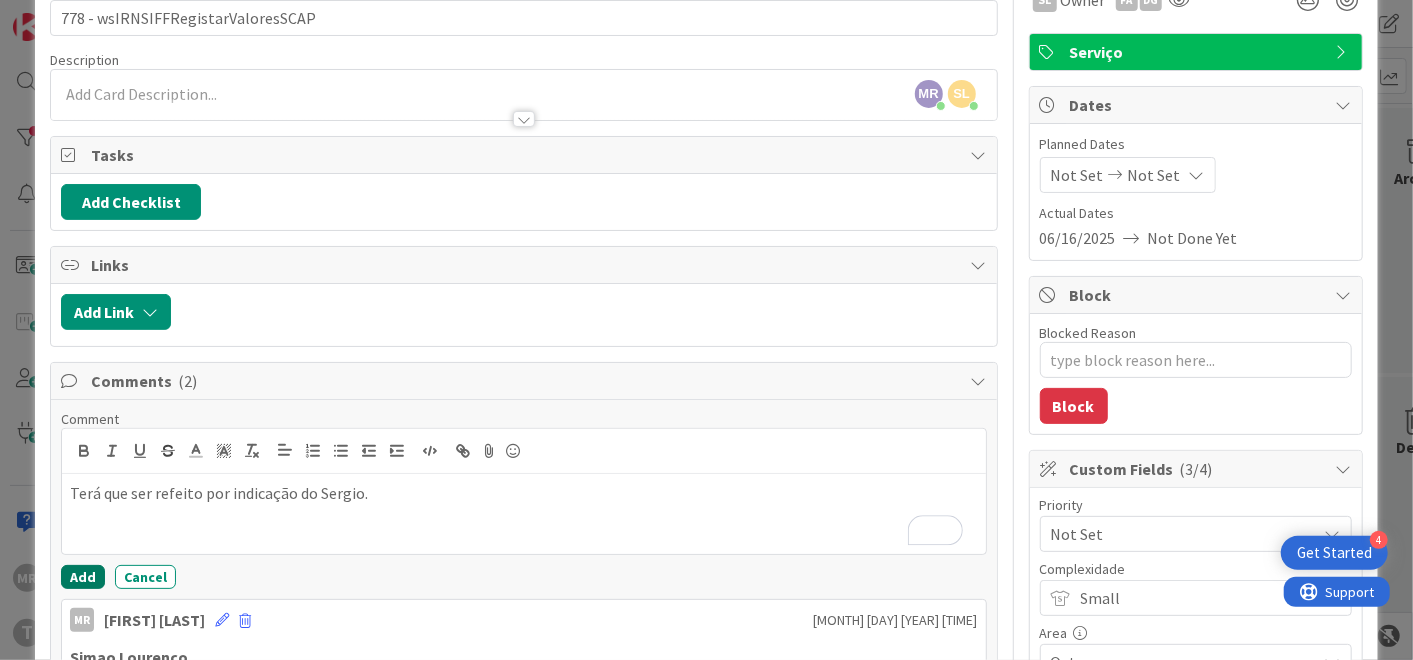 click on "Add" at bounding box center (83, 577) 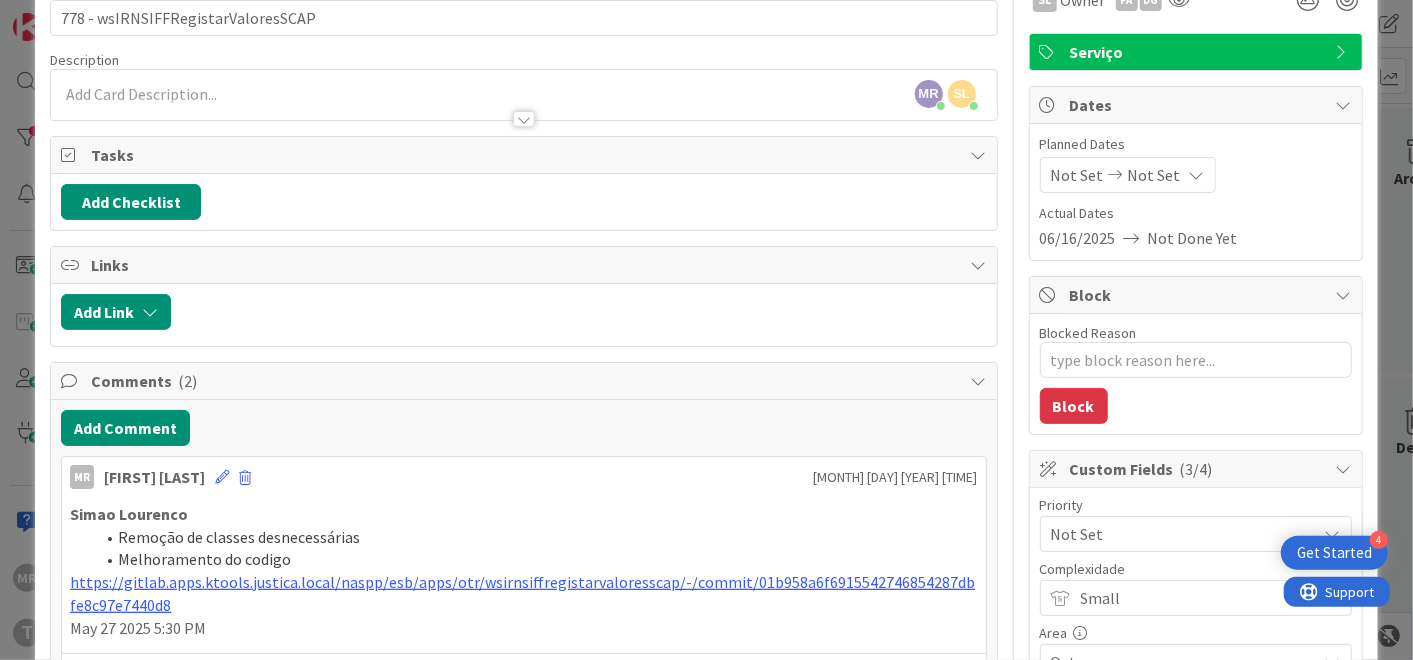 type on "x" 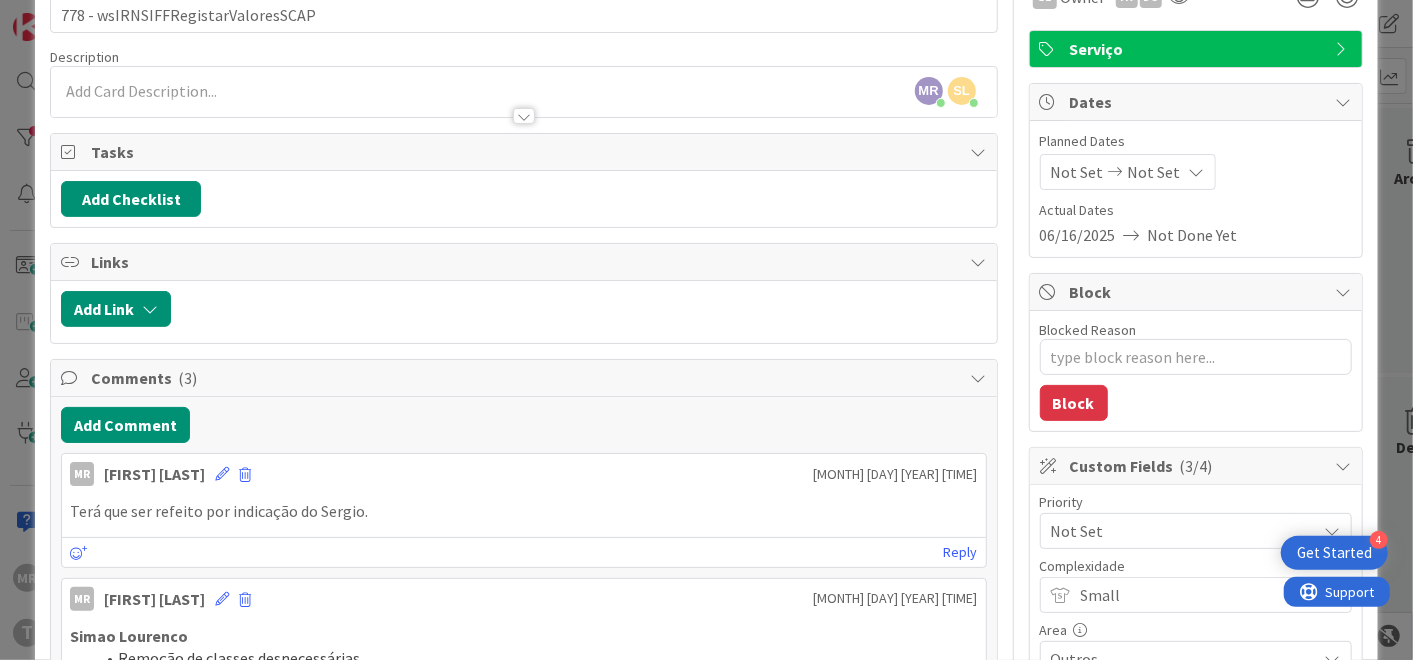 scroll, scrollTop: 111, scrollLeft: 0, axis: vertical 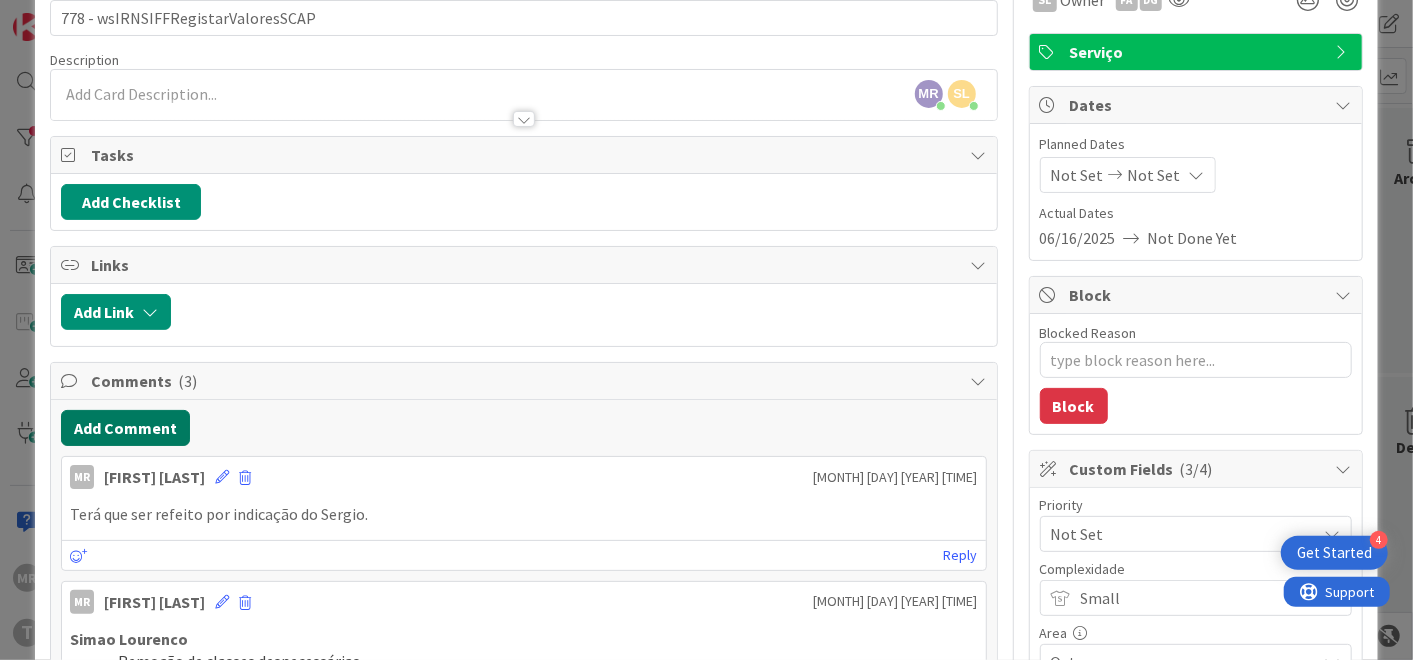 click on "Add Comment" at bounding box center [125, 428] 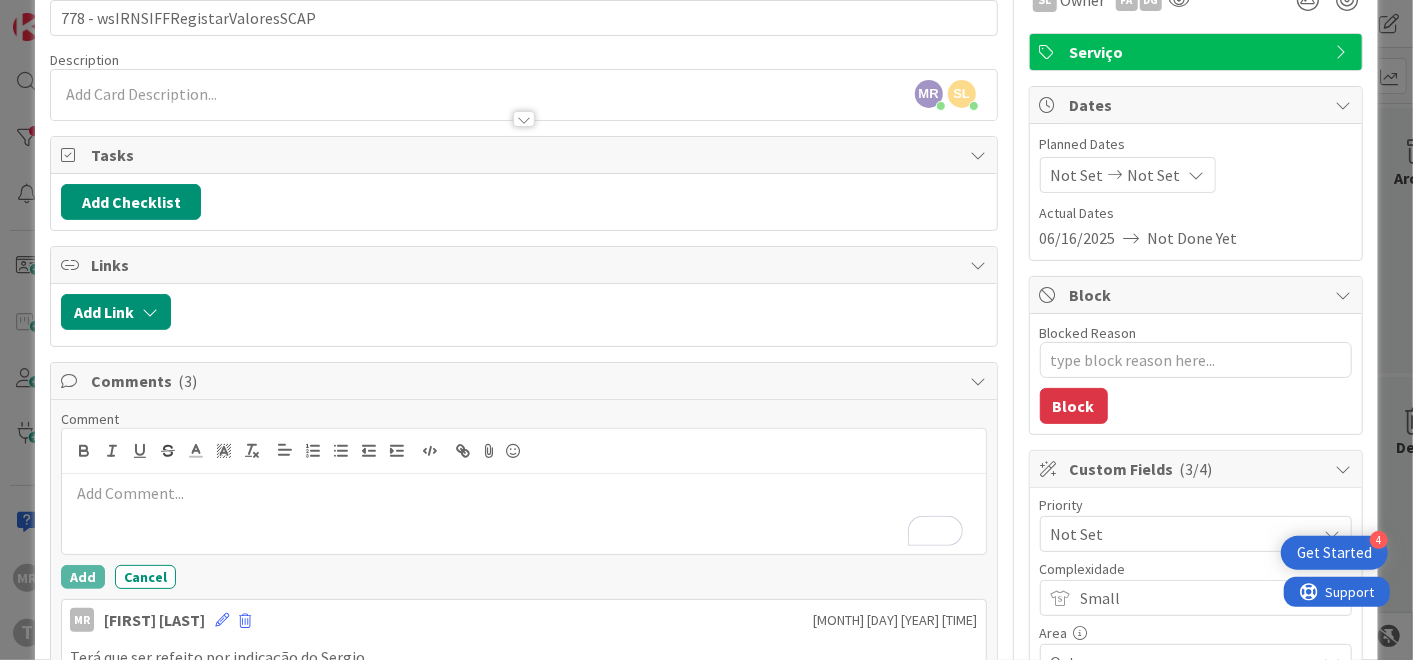 click at bounding box center [523, 514] 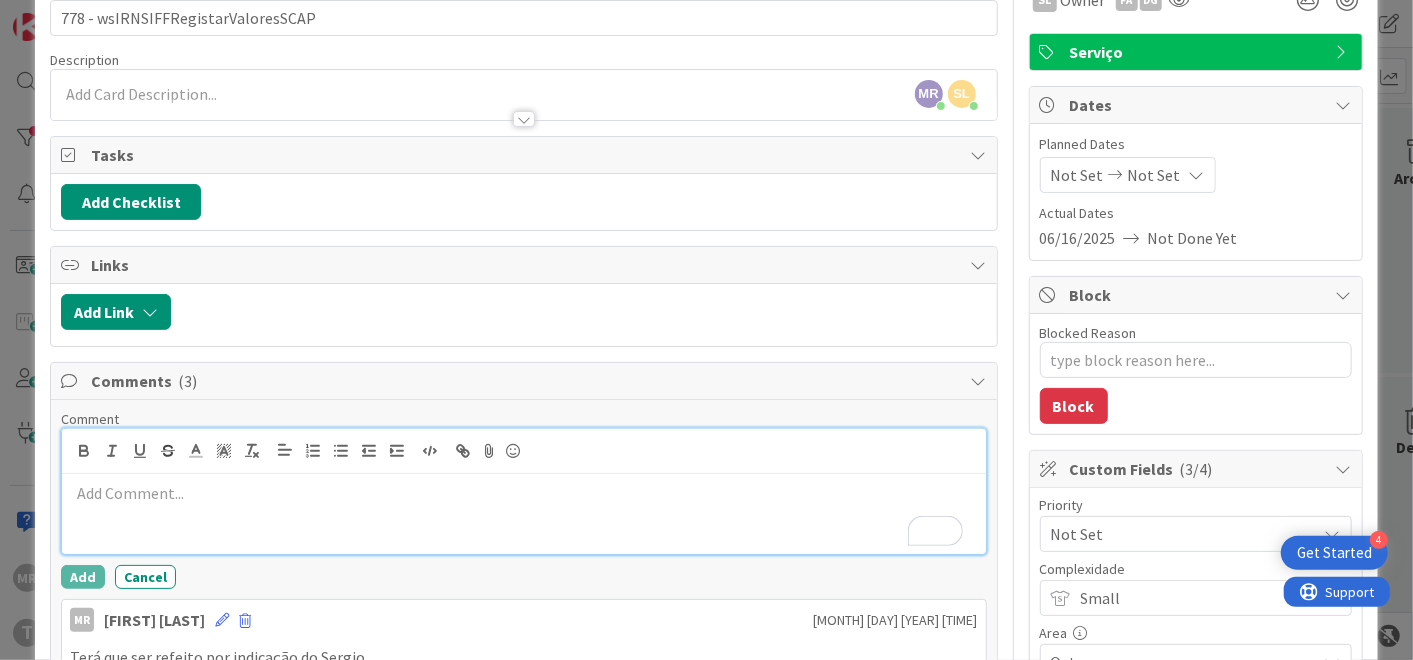 click at bounding box center (523, 514) 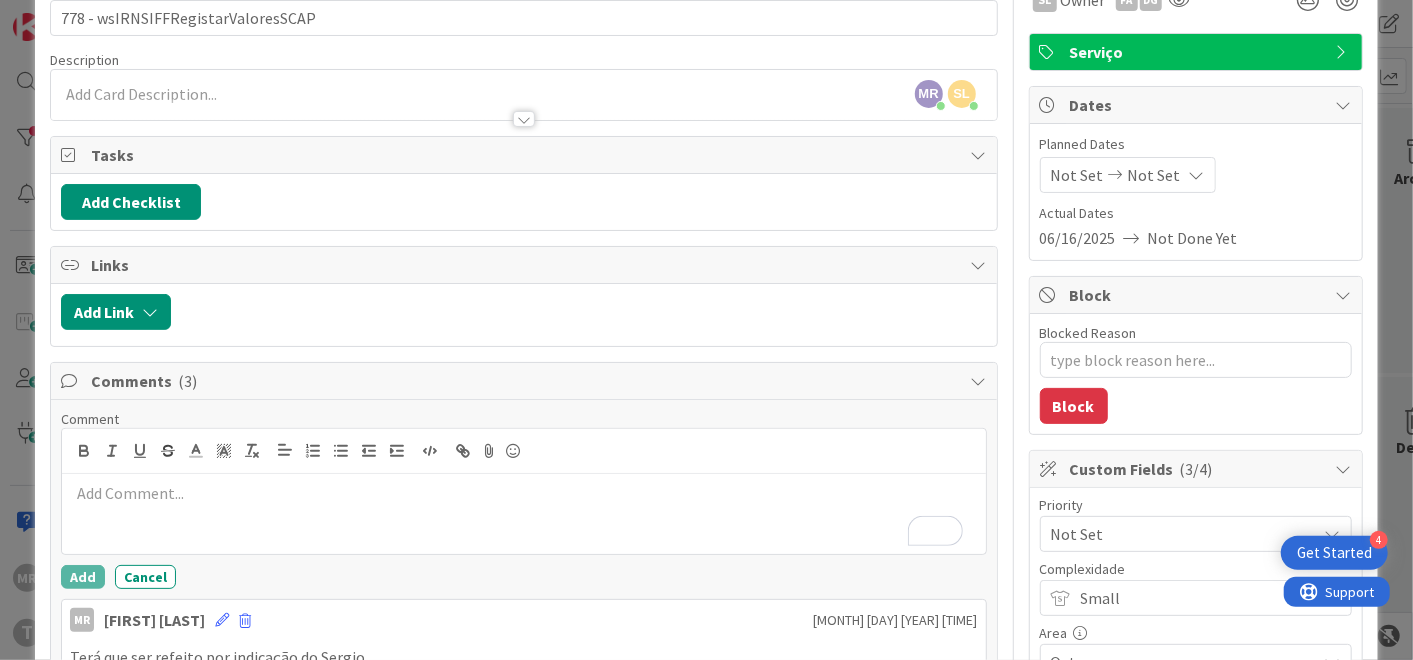 drag, startPoint x: 142, startPoint y: 568, endPoint x: 164, endPoint y: 568, distance: 22 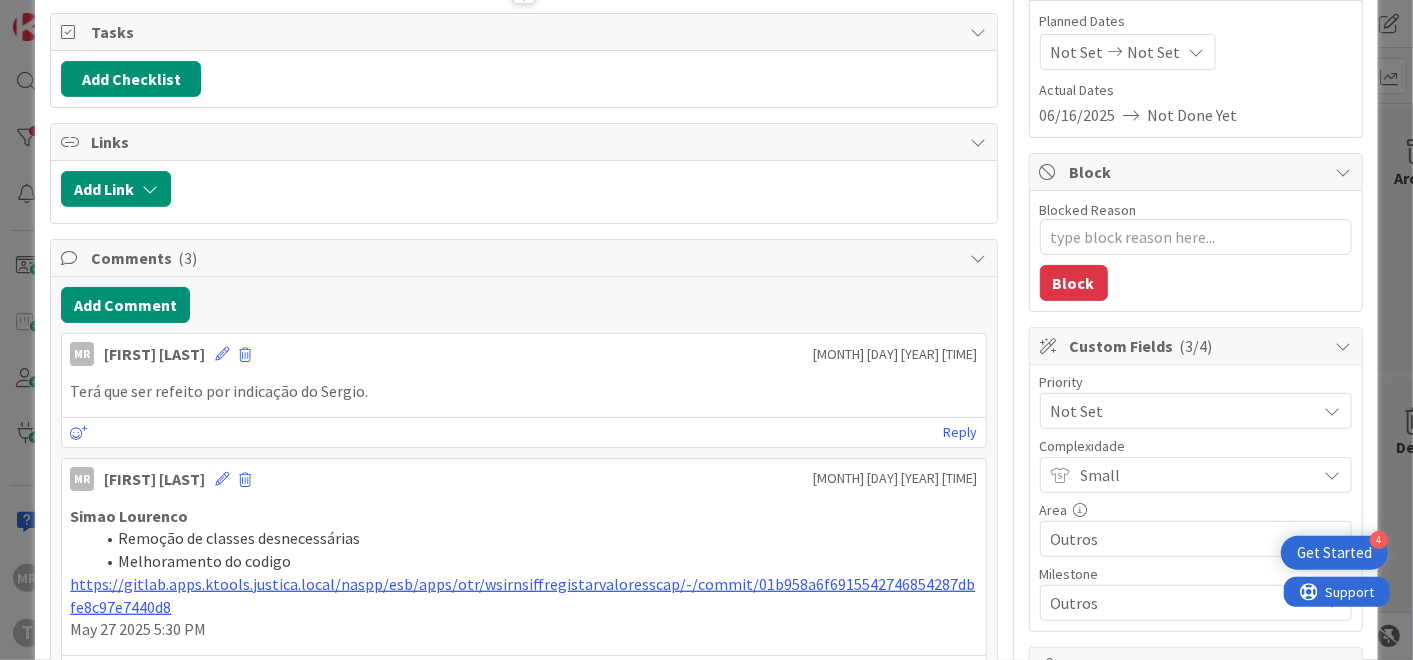 scroll, scrollTop: 111, scrollLeft: 0, axis: vertical 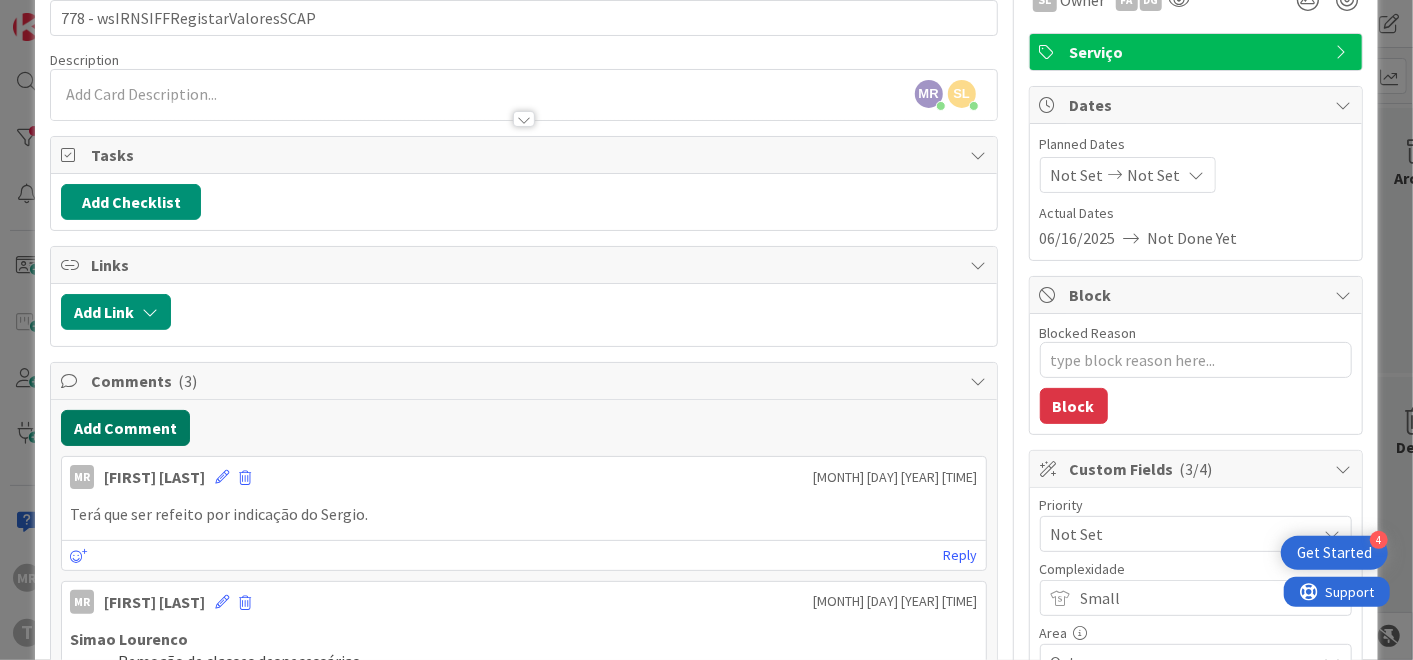 click on "Add Comment" at bounding box center (125, 428) 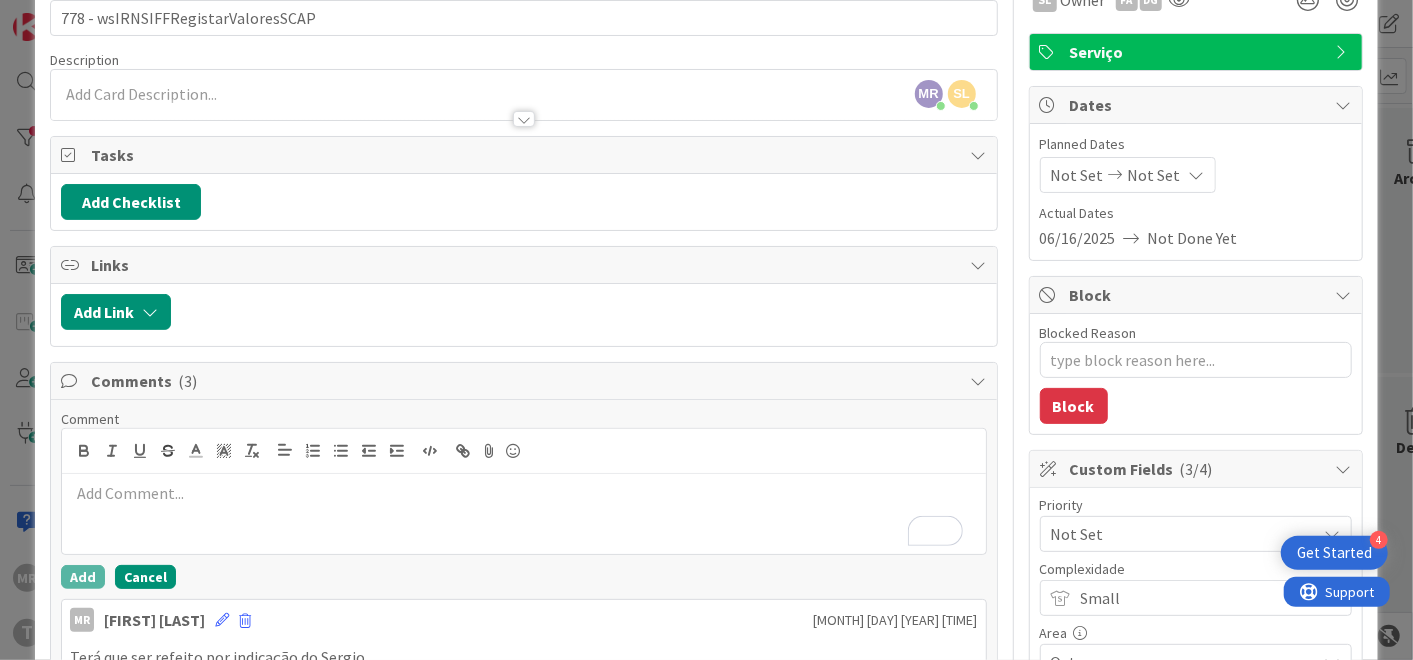 click on "Cancel" at bounding box center [145, 577] 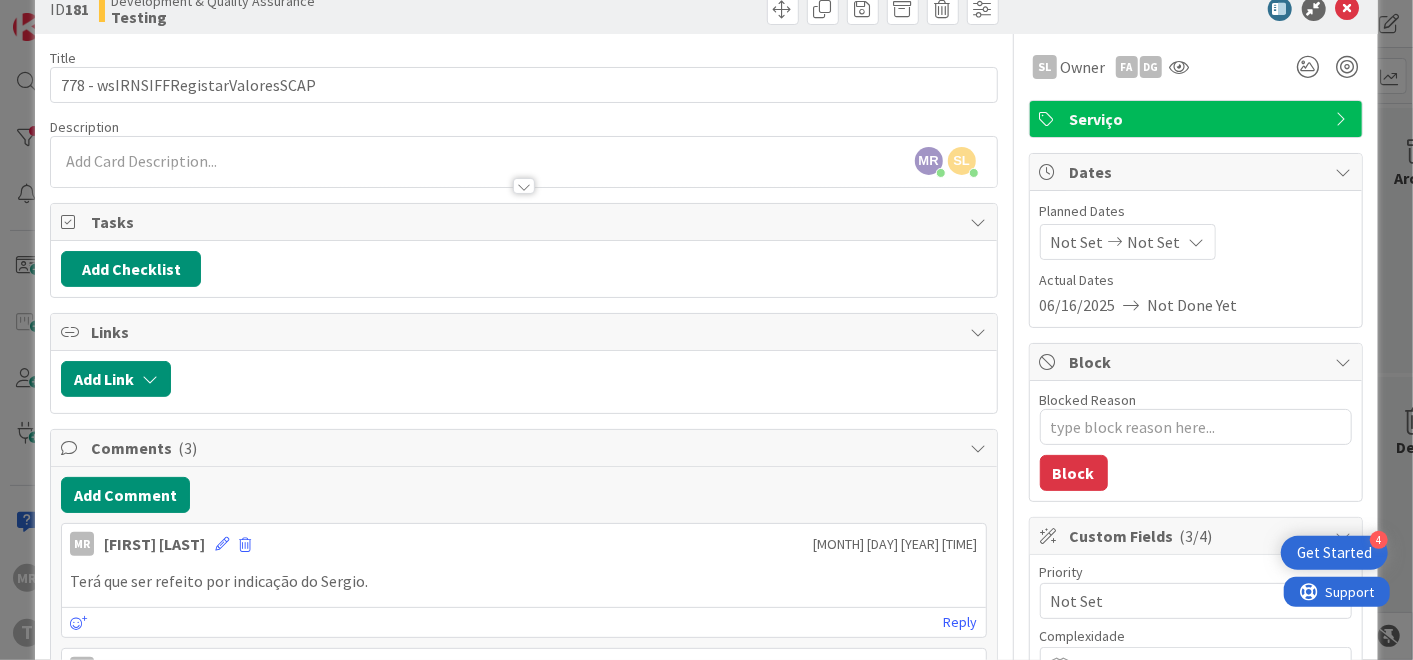 scroll, scrollTop: 0, scrollLeft: 0, axis: both 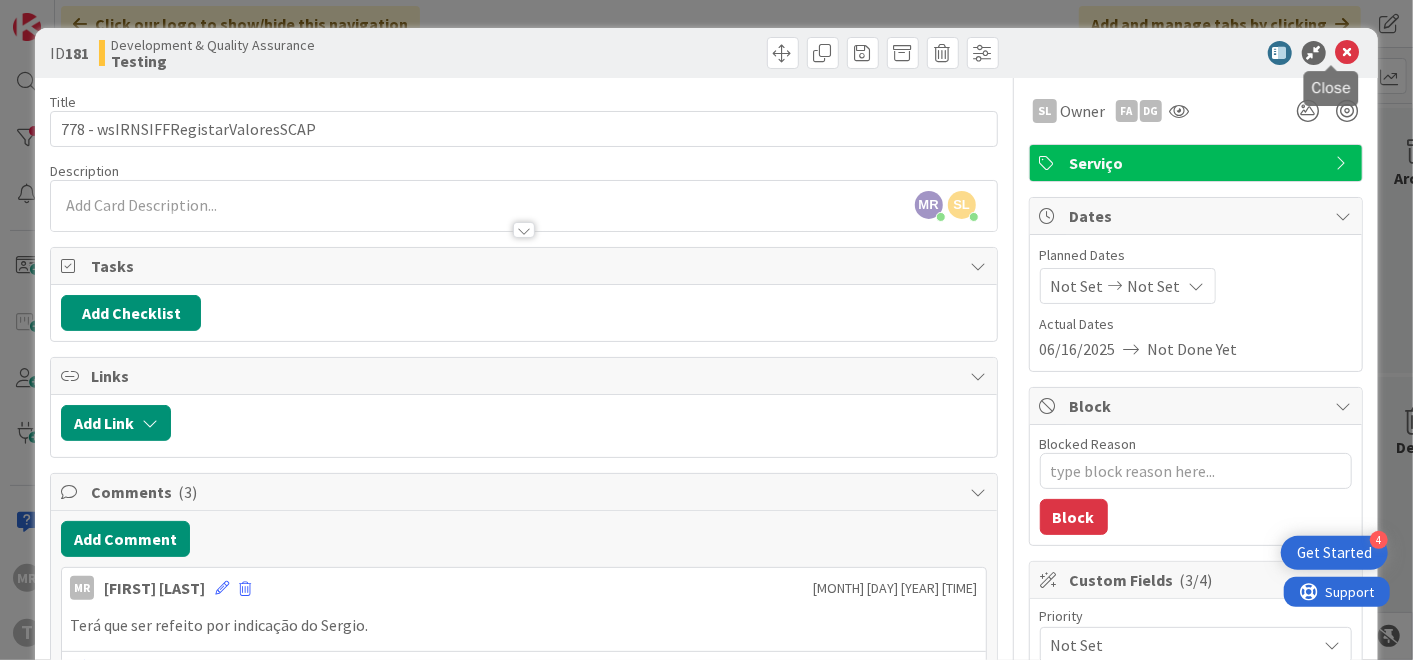 click at bounding box center (1348, 53) 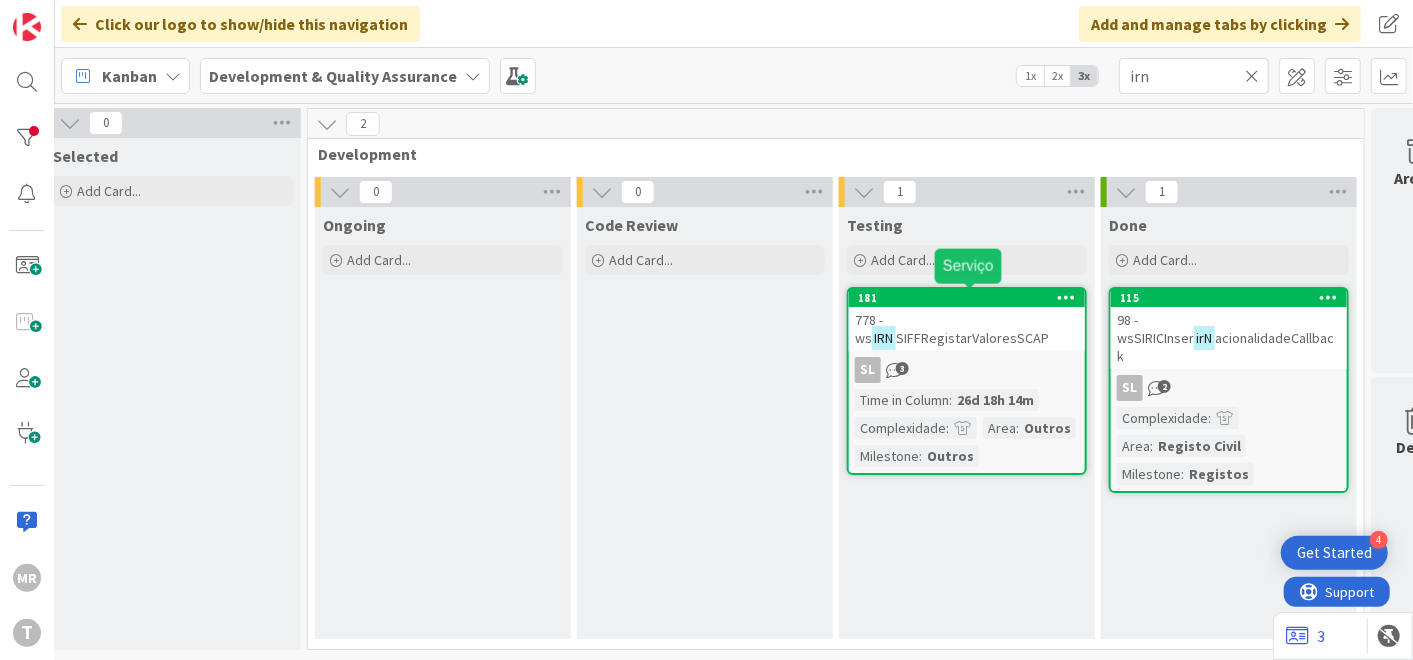 scroll, scrollTop: 0, scrollLeft: 0, axis: both 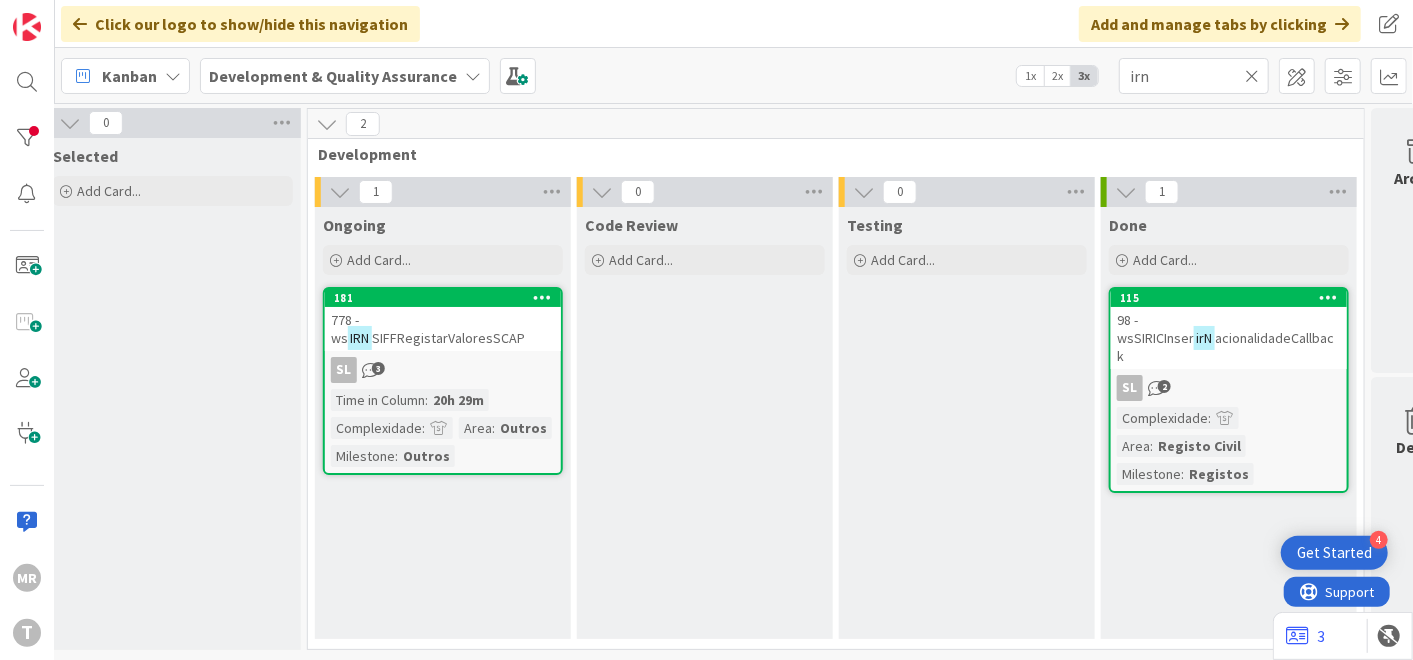 click at bounding box center (1252, 76) 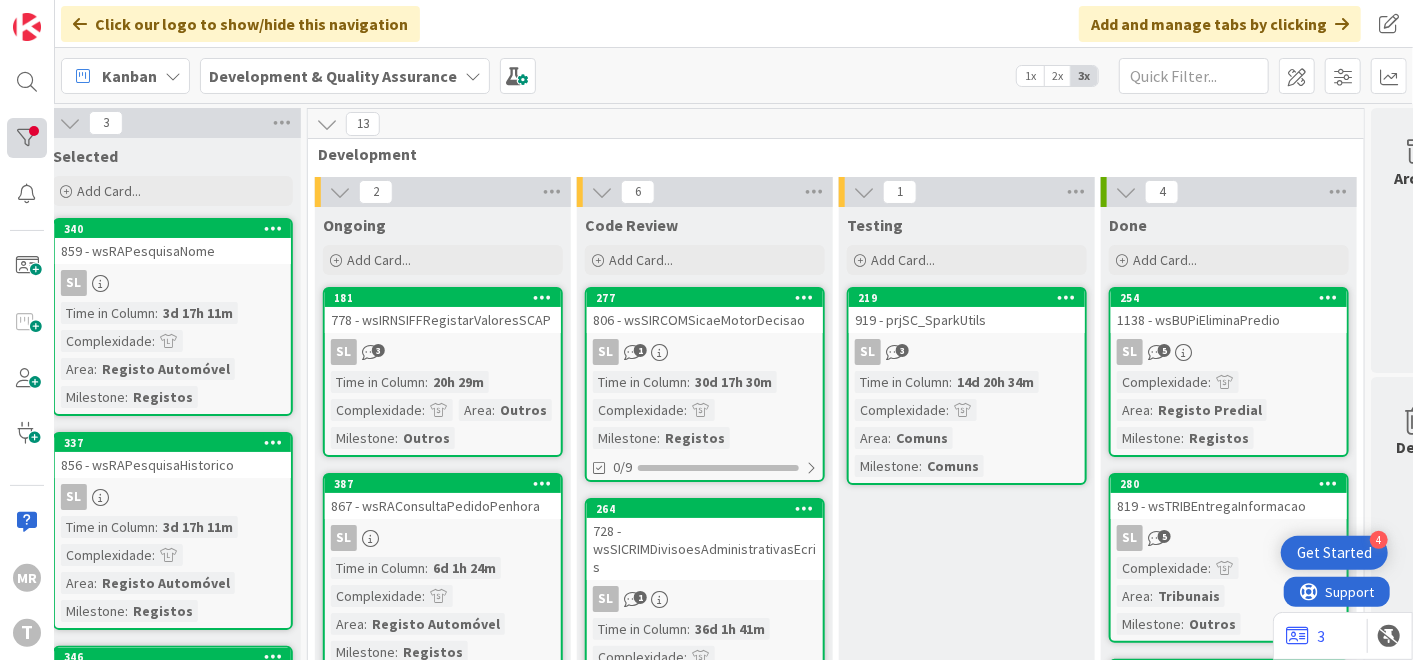 click on "MR T" at bounding box center (27, 330) 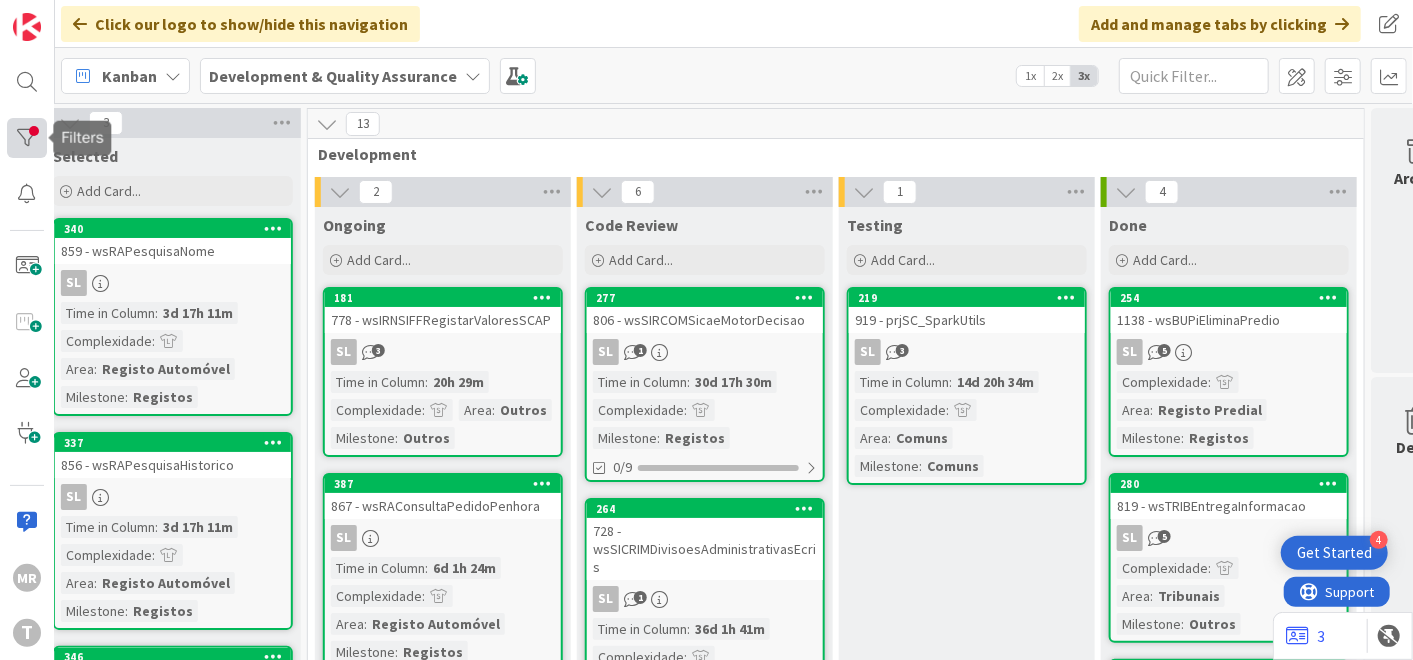 click at bounding box center [27, 138] 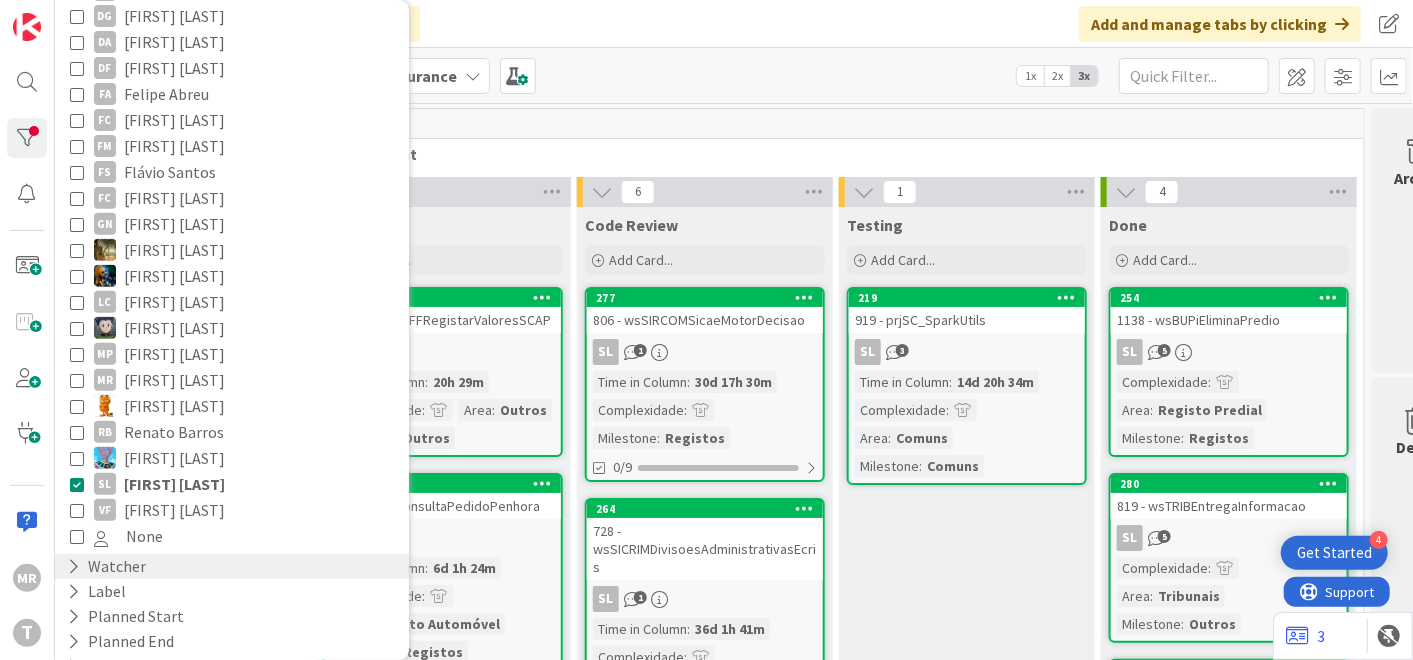 scroll, scrollTop: 449, scrollLeft: 0, axis: vertical 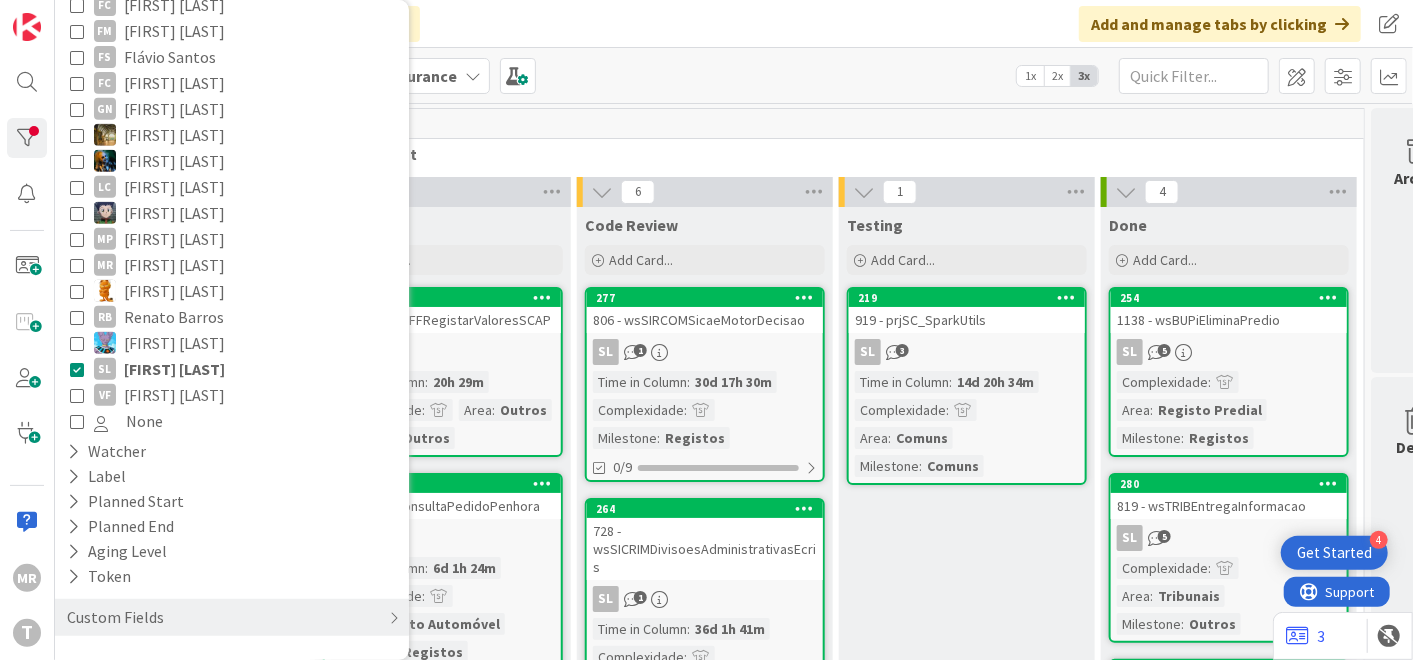 click on "[FIRST] [LAST]" at bounding box center (174, 369) 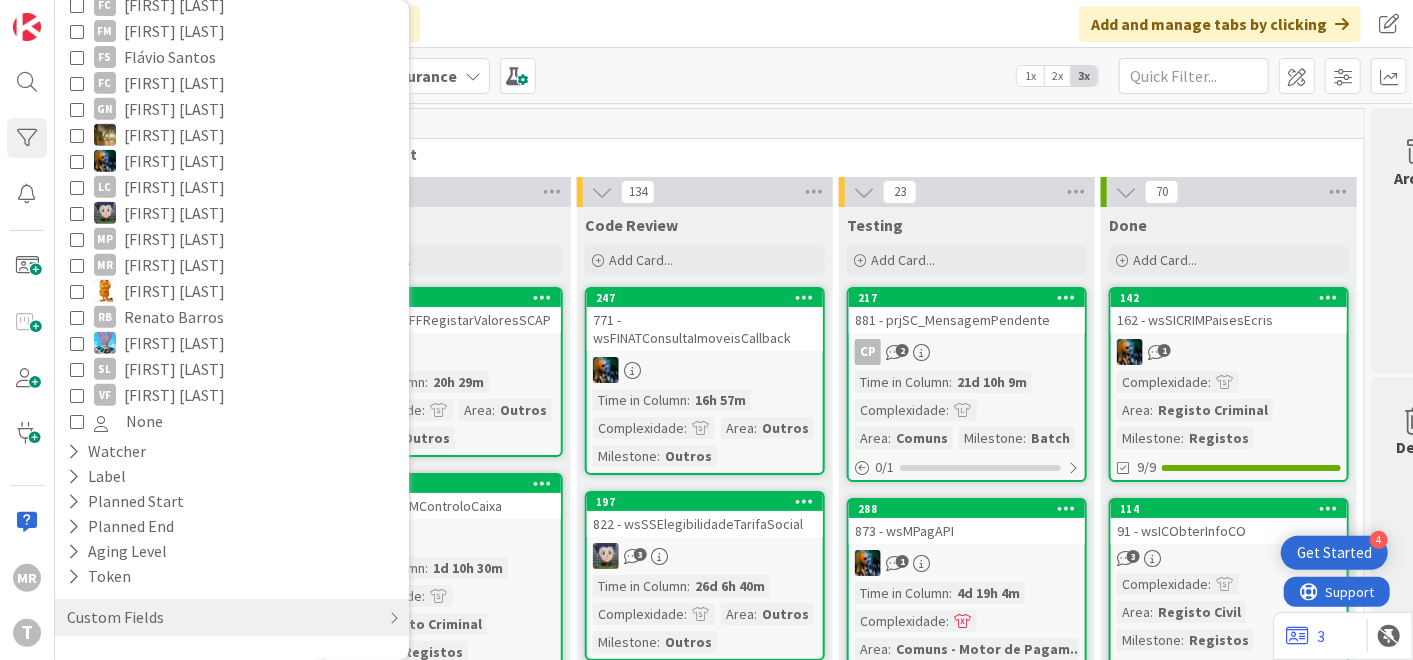 click on "[FIRST] [LAST]" at bounding box center [174, 369] 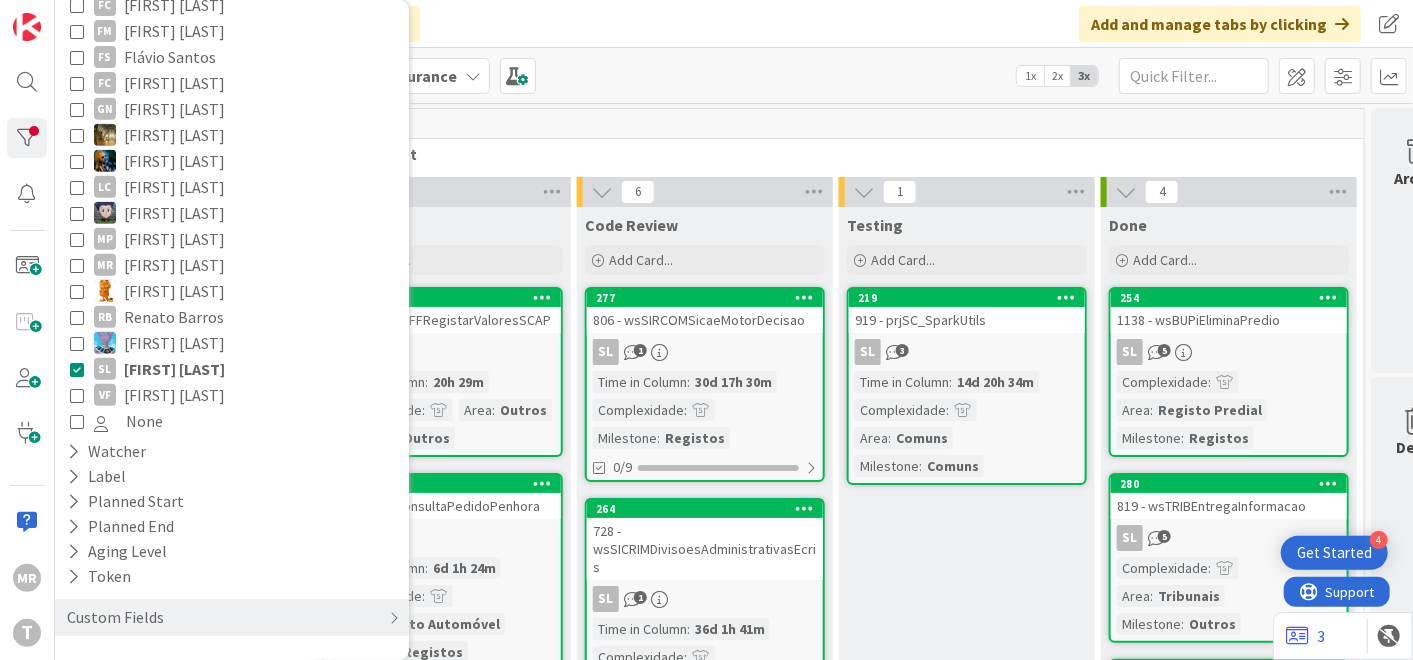 click on "13 Development" at bounding box center (836, 138) 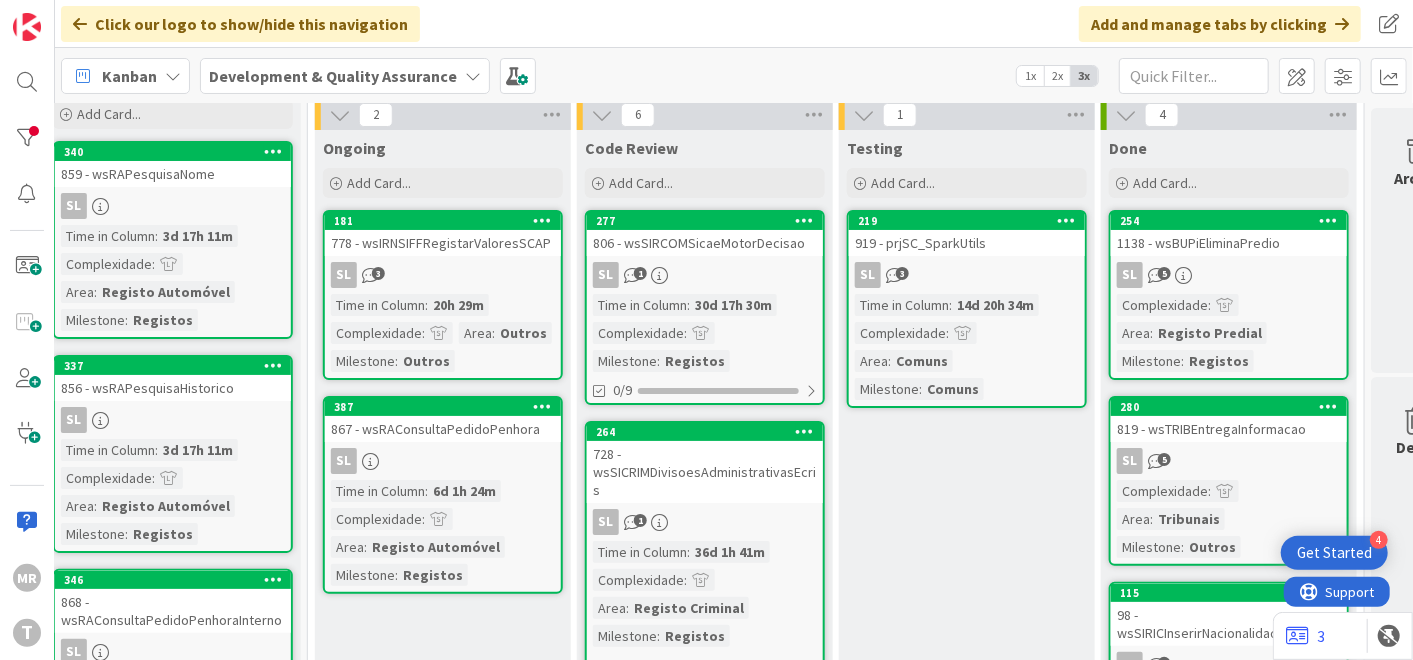scroll, scrollTop: 111, scrollLeft: 605, axis: both 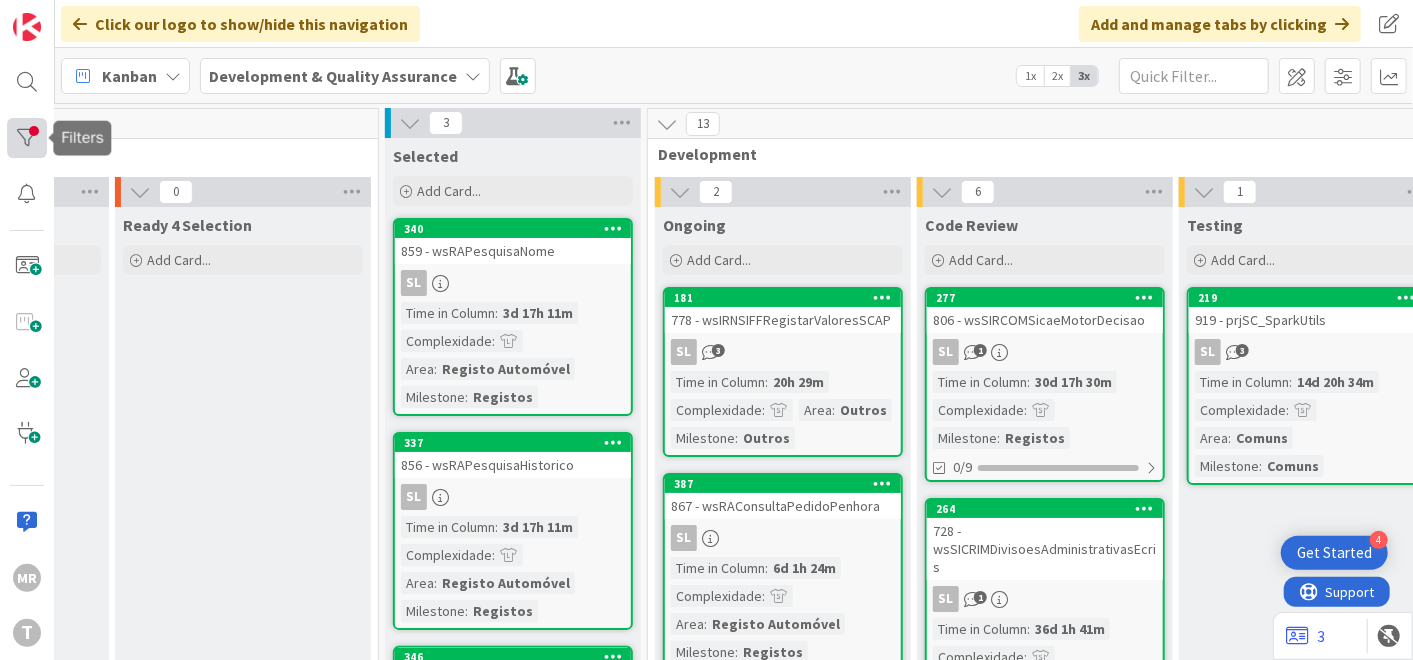 click at bounding box center (27, 138) 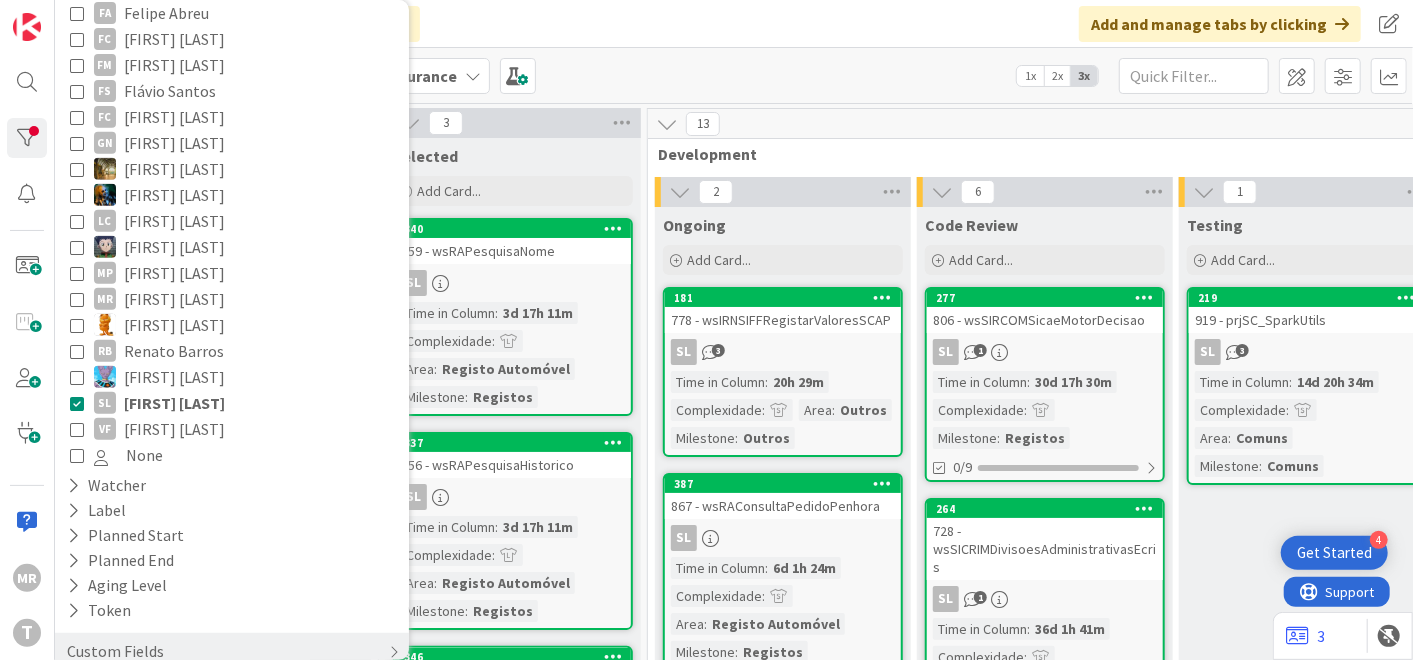 scroll, scrollTop: 333, scrollLeft: 0, axis: vertical 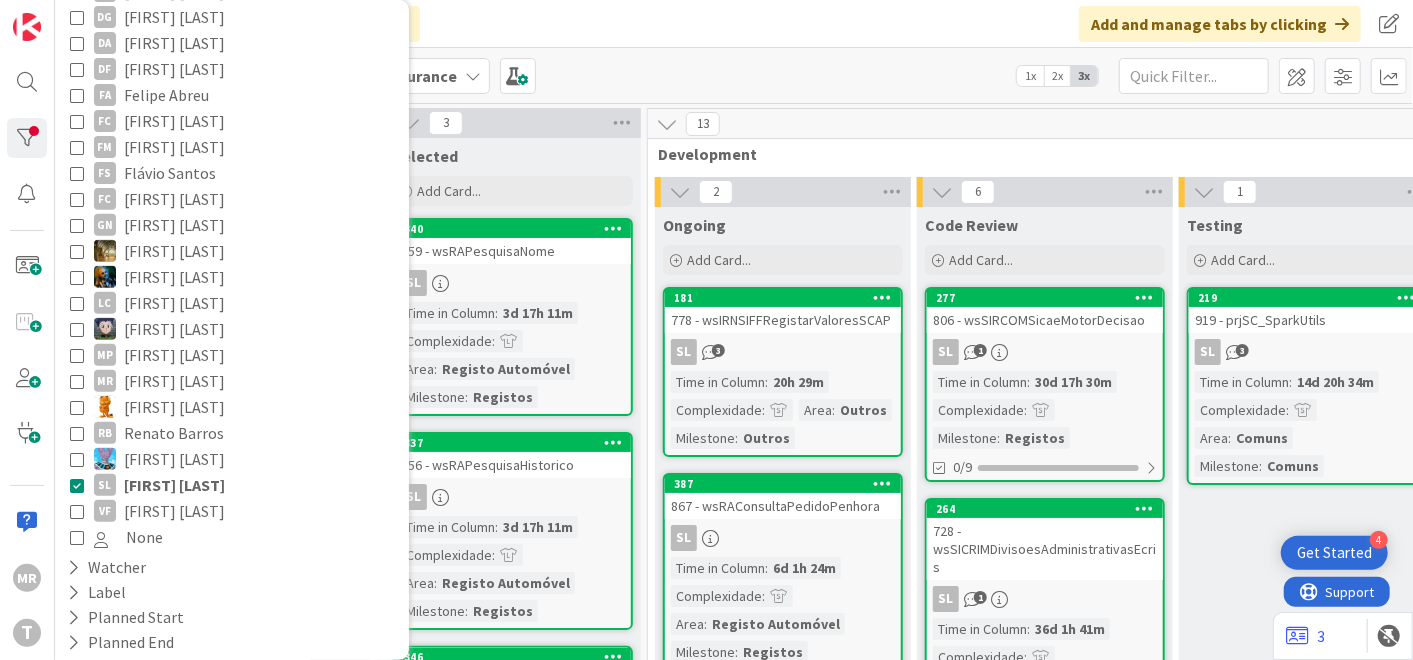 click on "[FIRST] [LAST]" at bounding box center [174, 485] 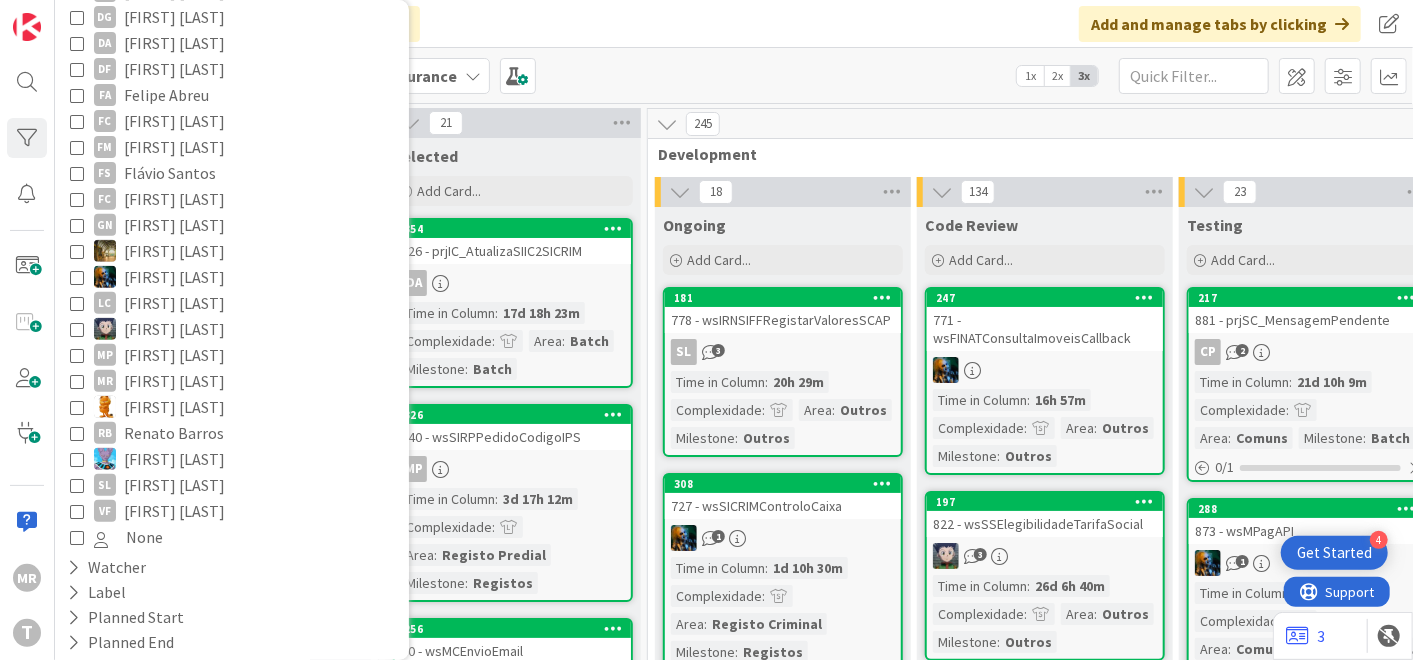 click on "Kanban Development & Quality Assurance 1x 2x 3x" at bounding box center (734, 75) 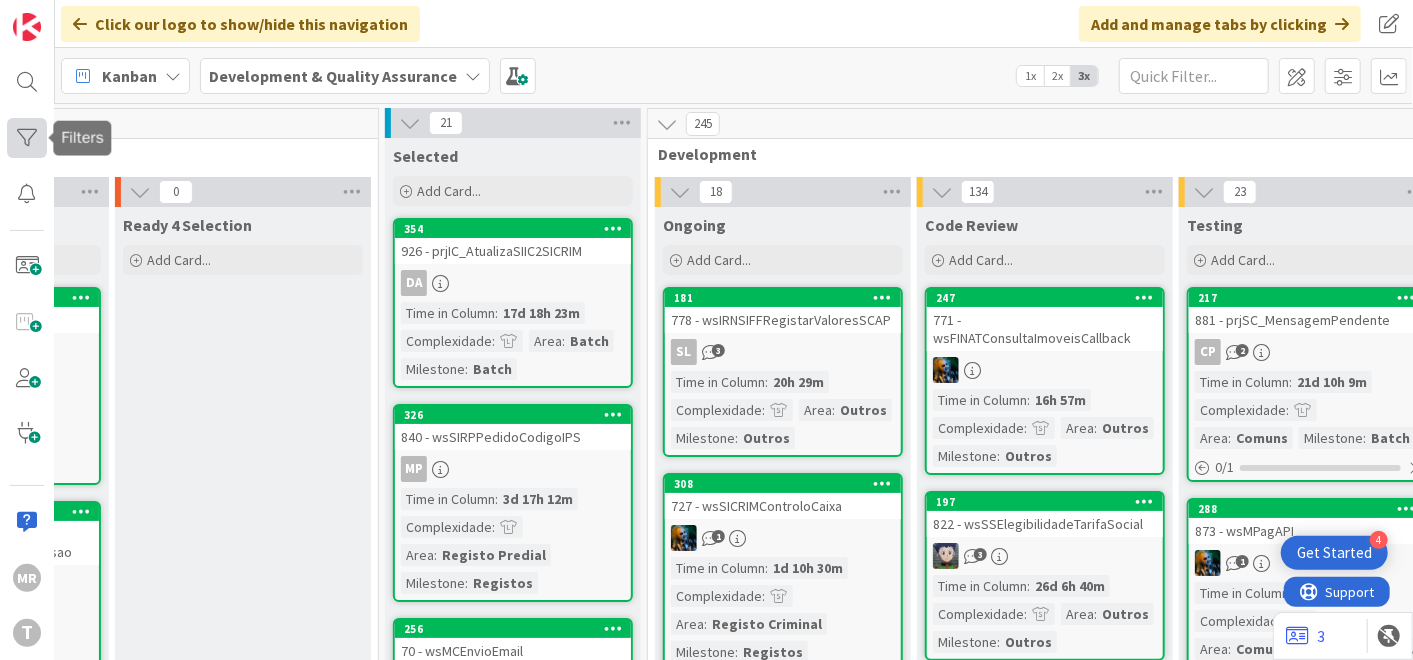 click at bounding box center [27, 138] 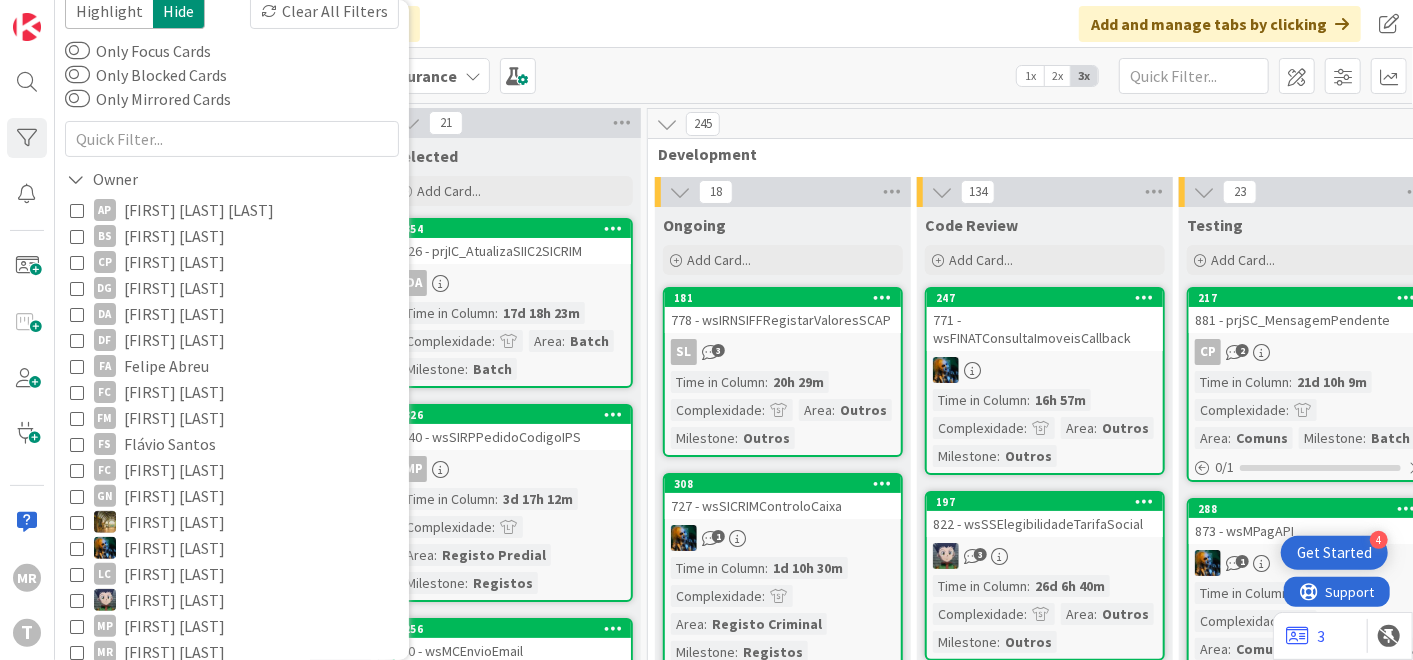 scroll, scrollTop: 111, scrollLeft: 0, axis: vertical 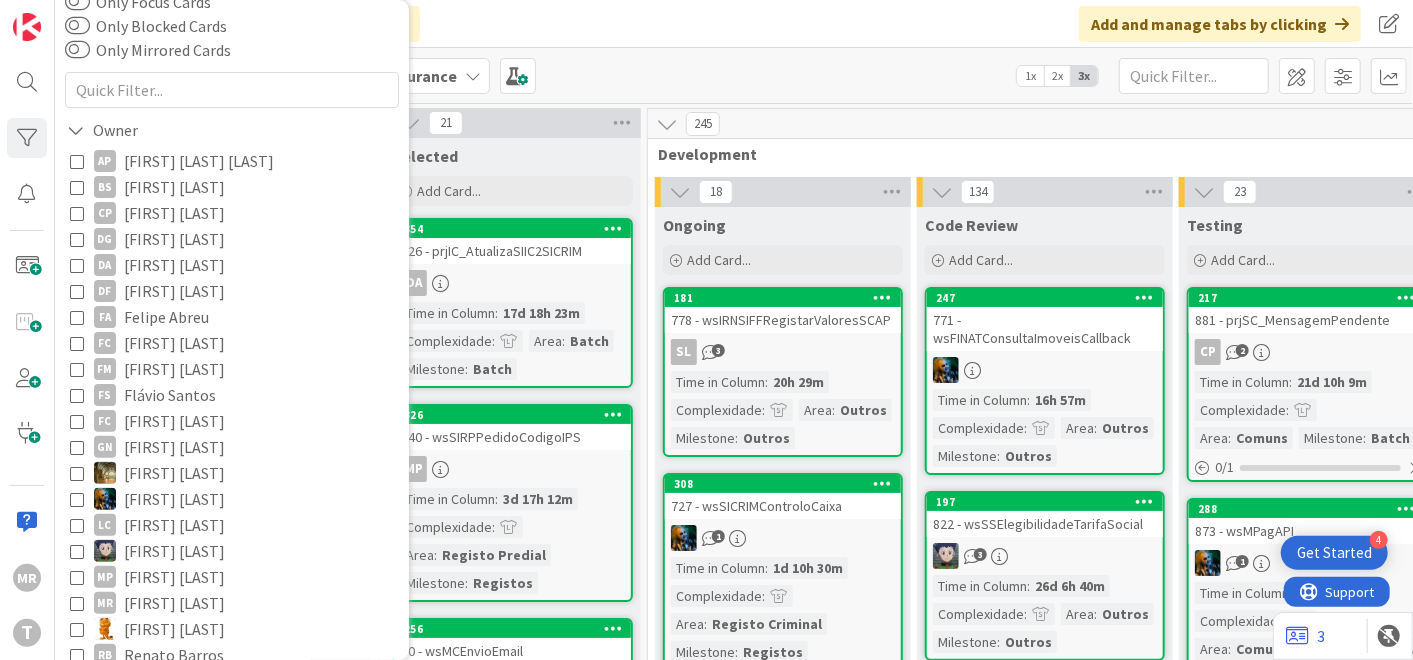 click on "[FIRST] [LAST]" at bounding box center [174, 343] 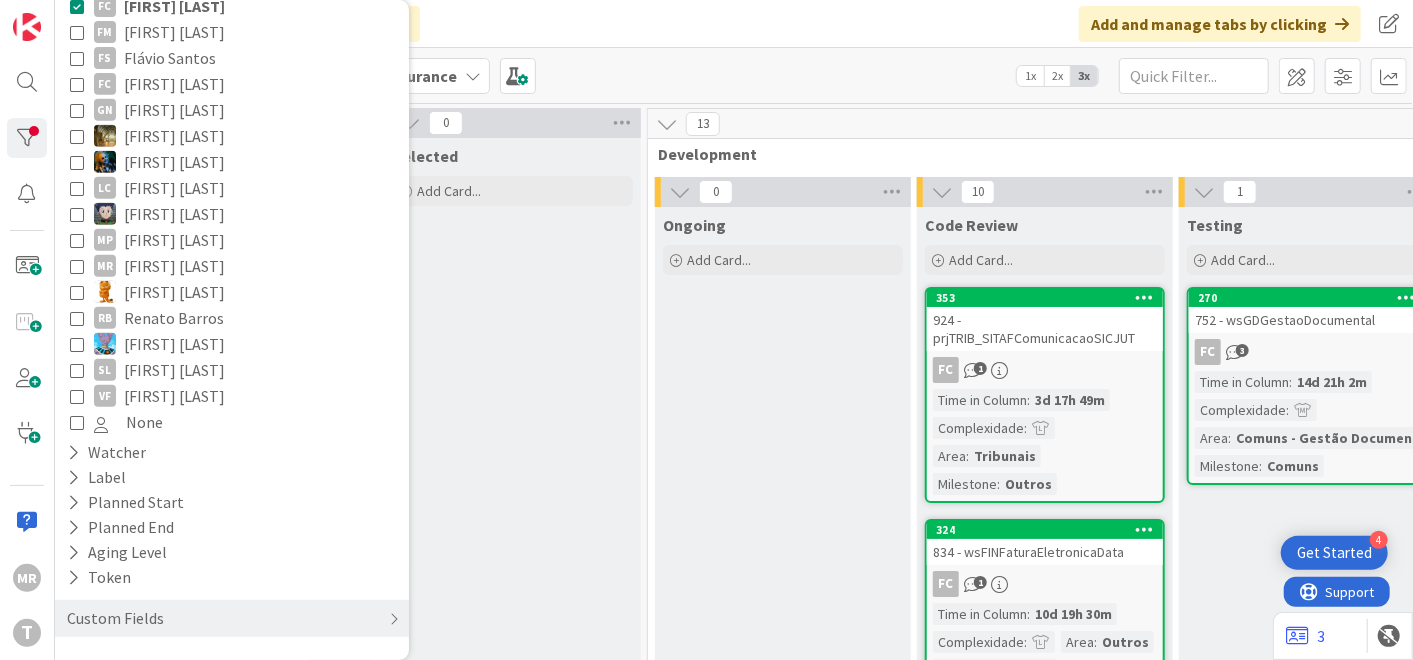 scroll, scrollTop: 449, scrollLeft: 0, axis: vertical 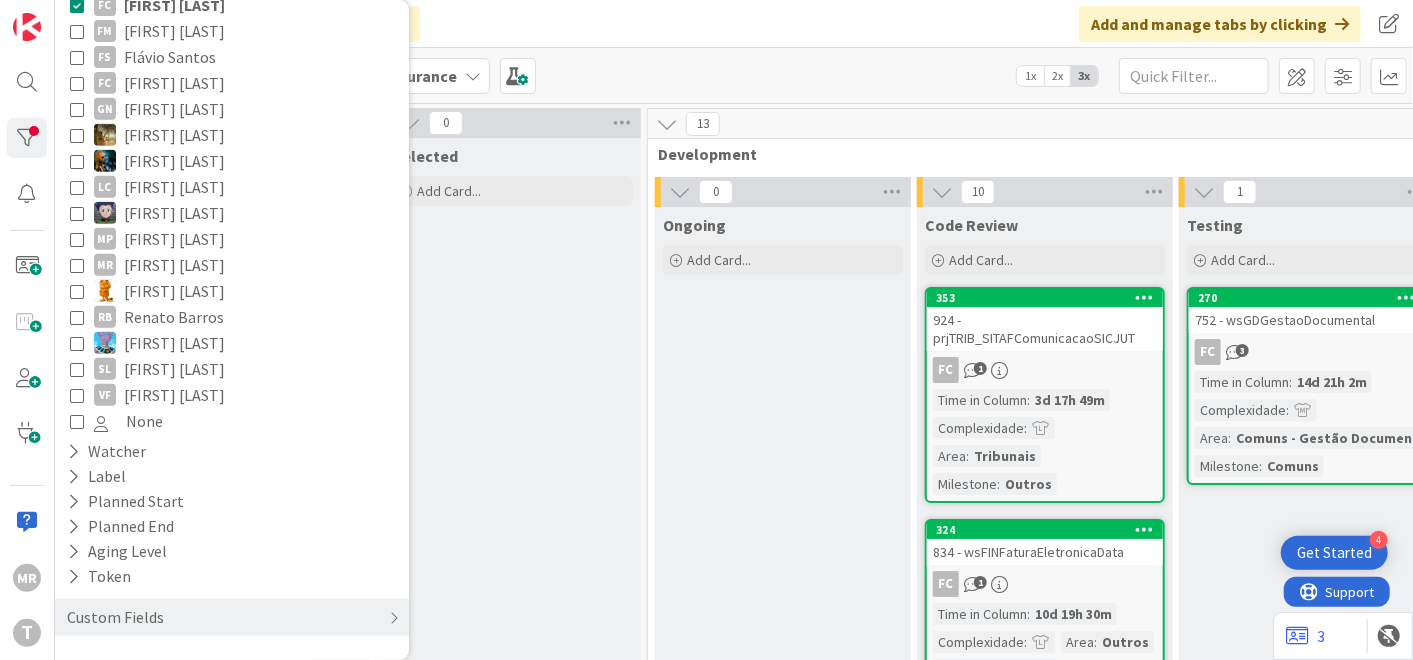 click on "Ongoing Add Card..." at bounding box center [783, 1293] 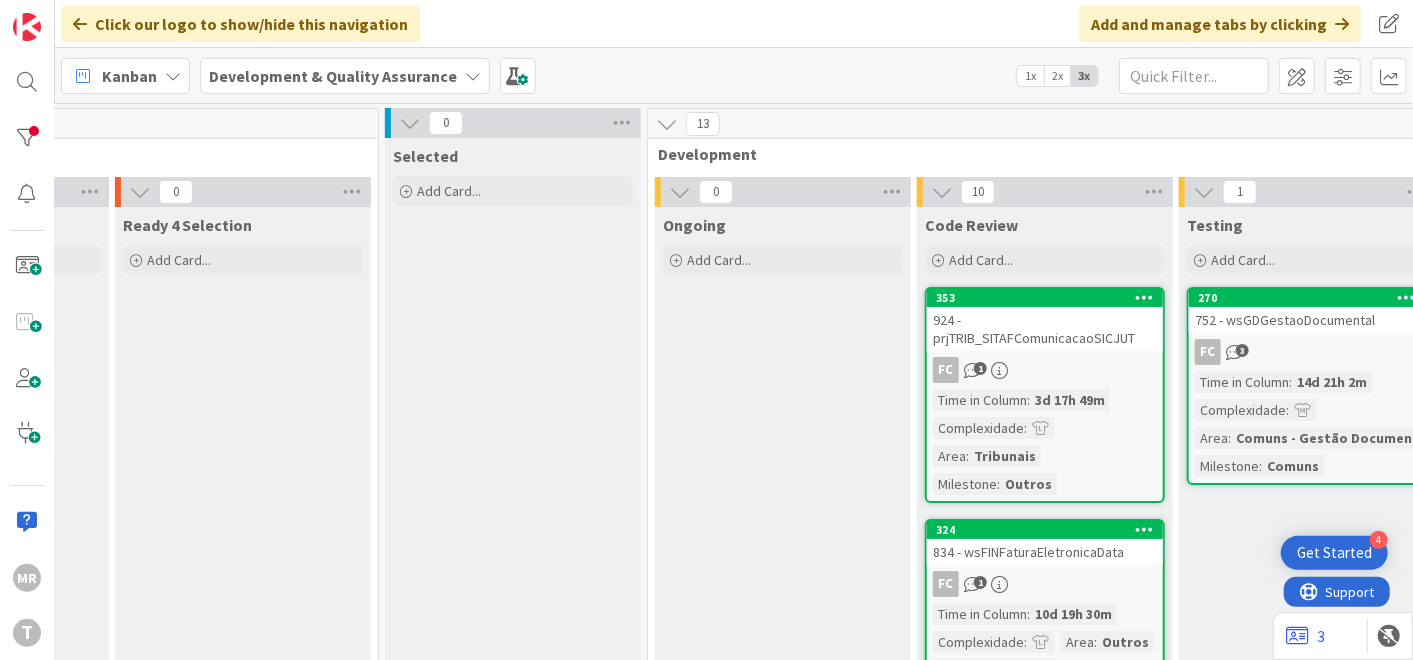 scroll, scrollTop: 111, scrollLeft: 265, axis: both 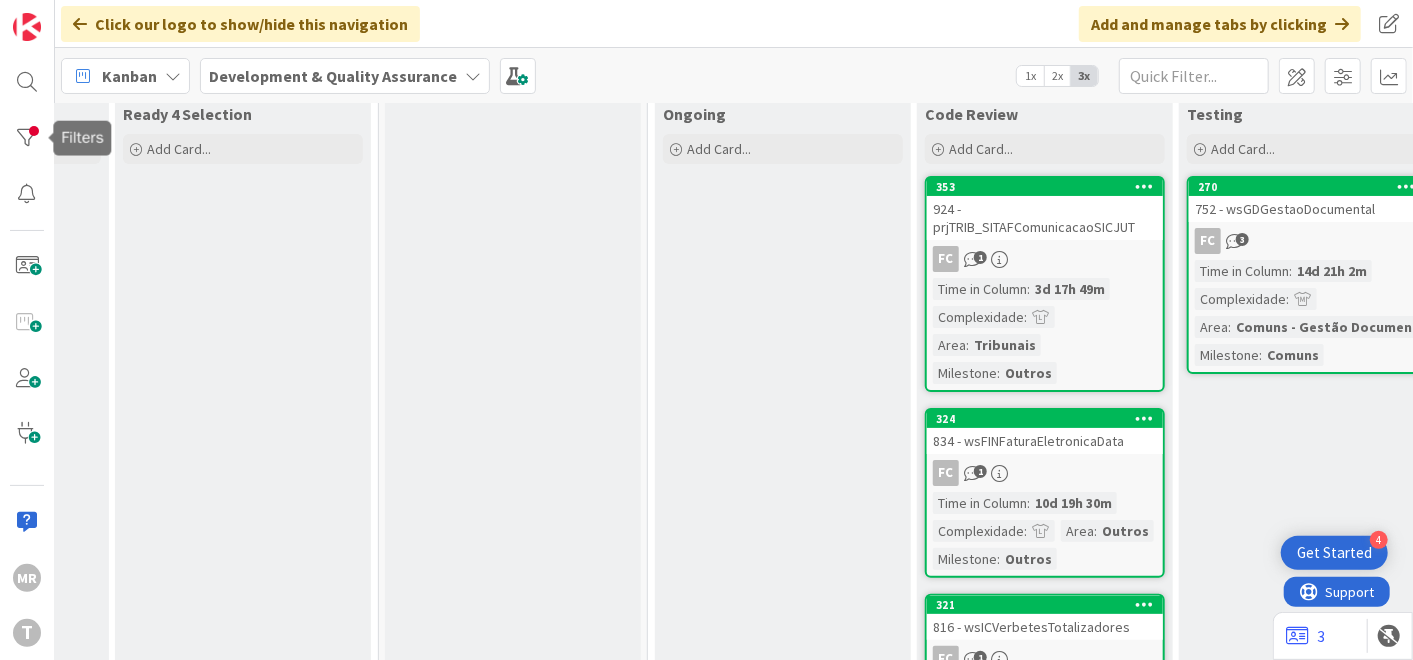 click on "MR T" at bounding box center [27, 330] 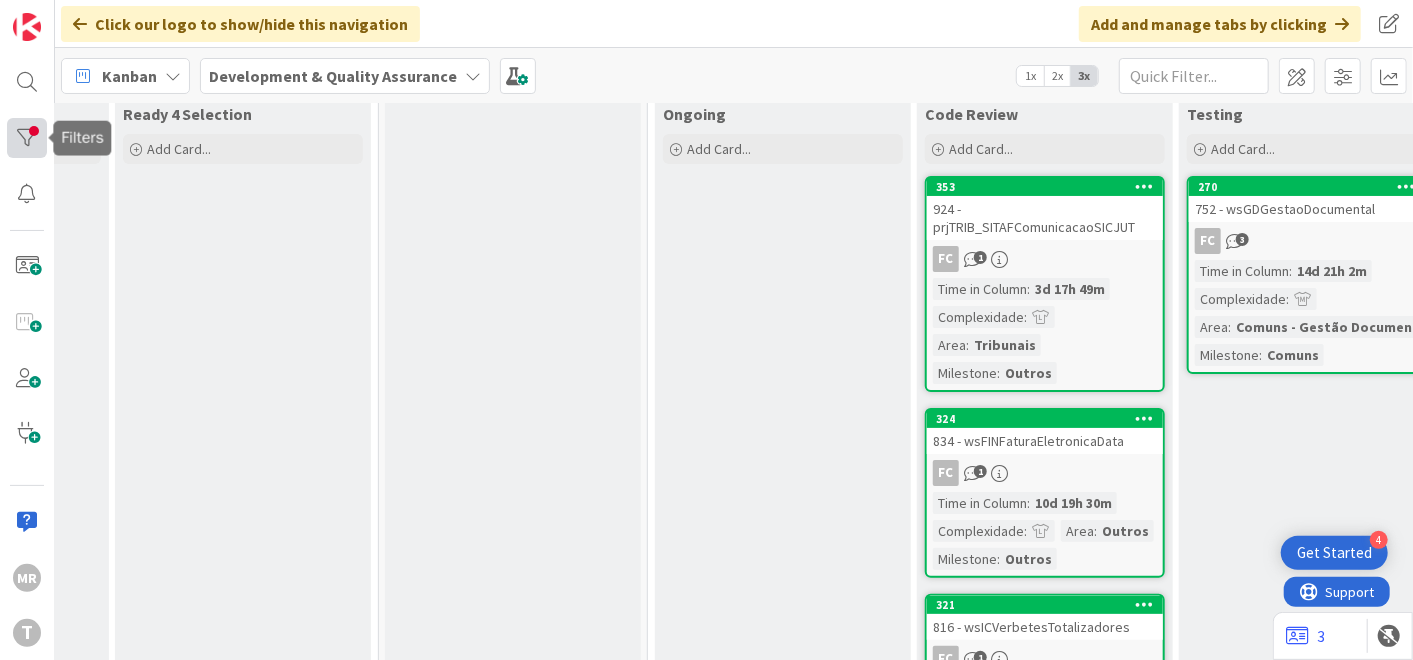click at bounding box center [27, 138] 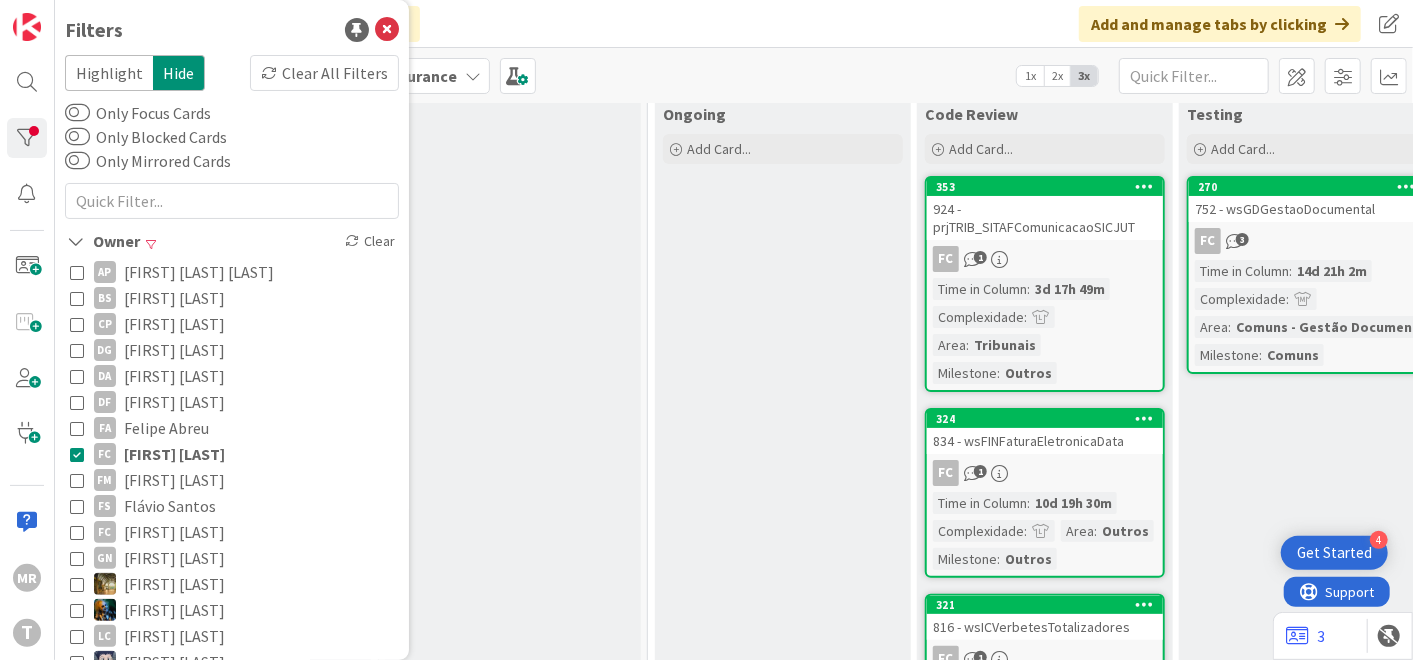 click on "[FIRST] [LAST]" at bounding box center (174, 454) 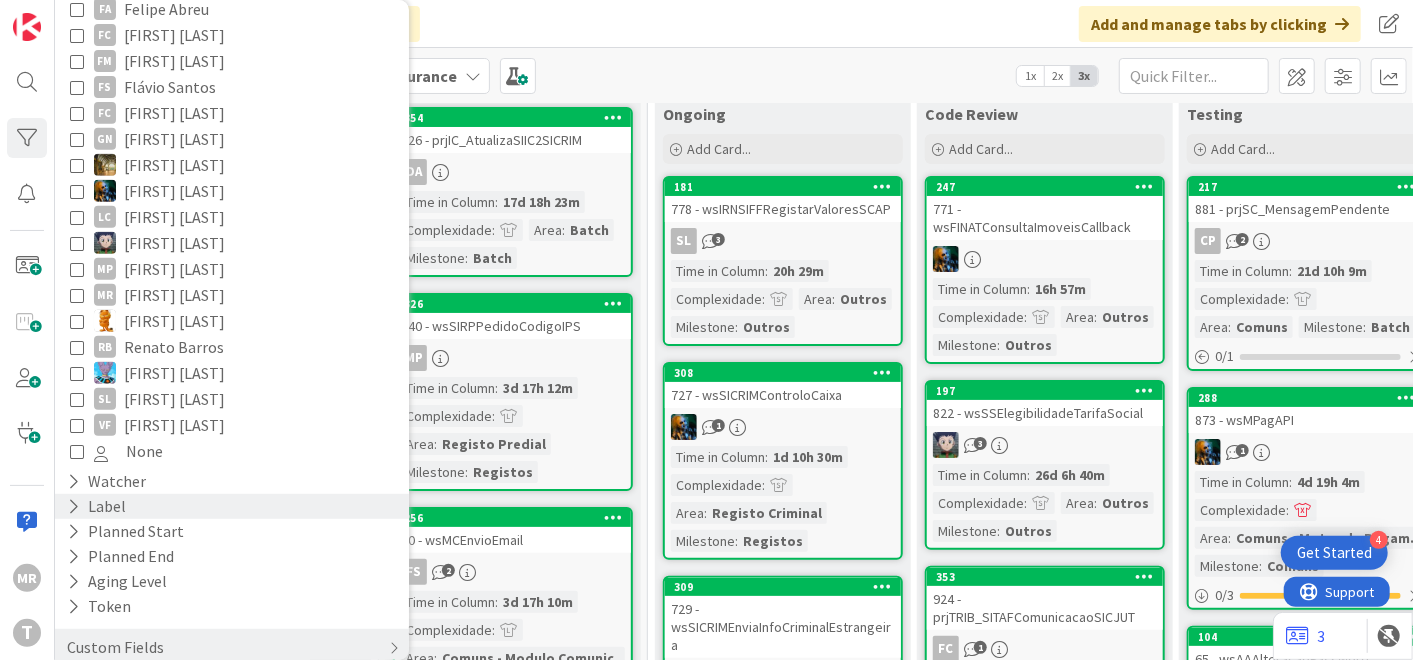 scroll, scrollTop: 449, scrollLeft: 0, axis: vertical 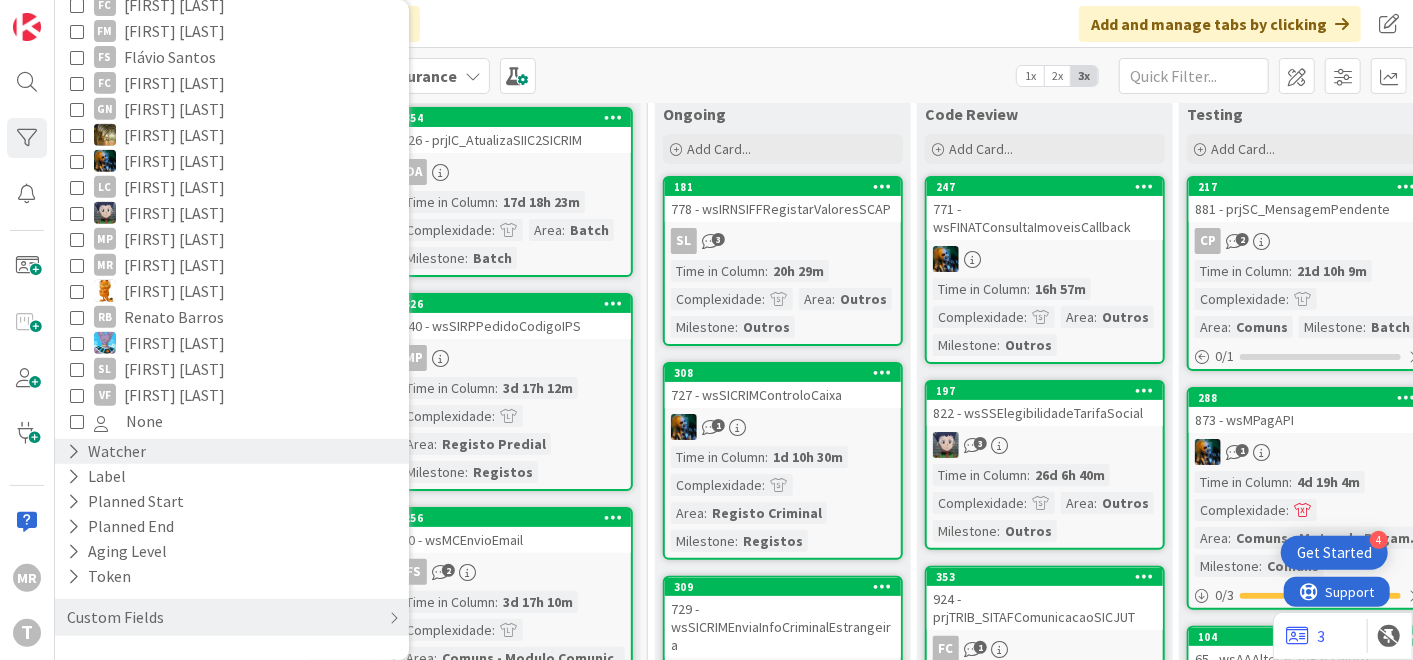 click at bounding box center (73, 451) 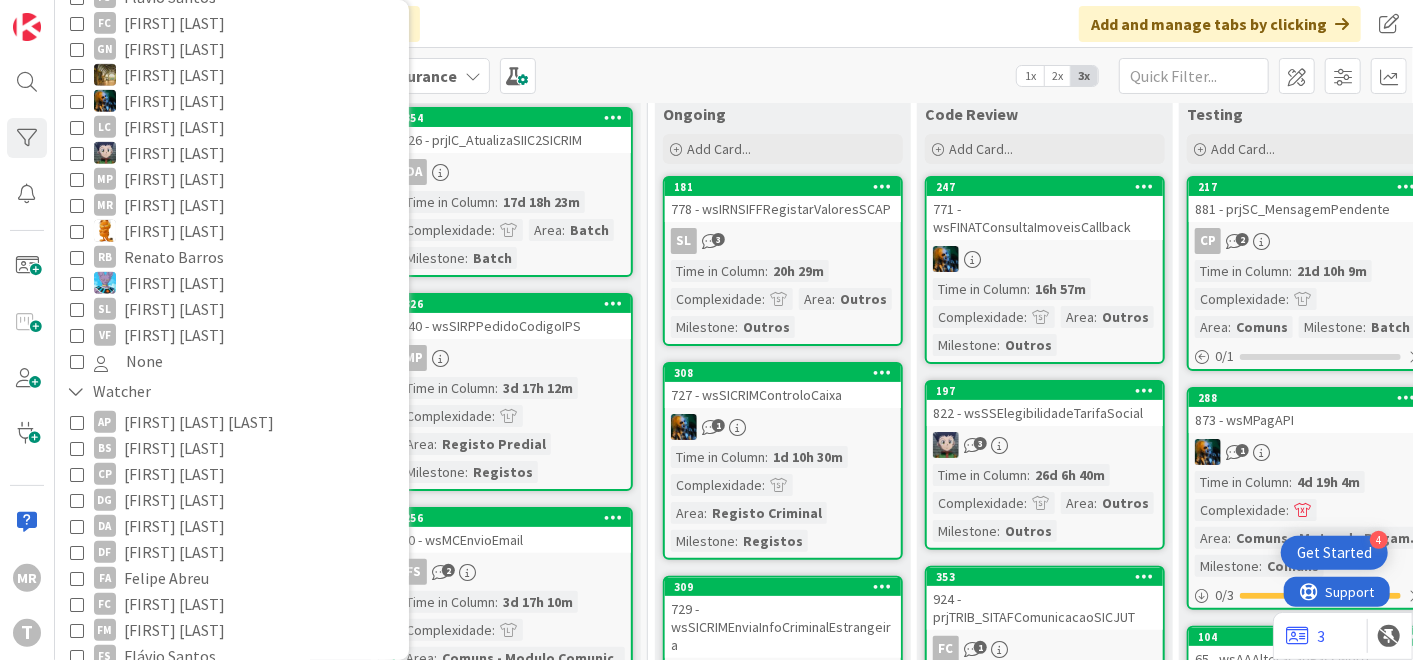 scroll, scrollTop: 560, scrollLeft: 0, axis: vertical 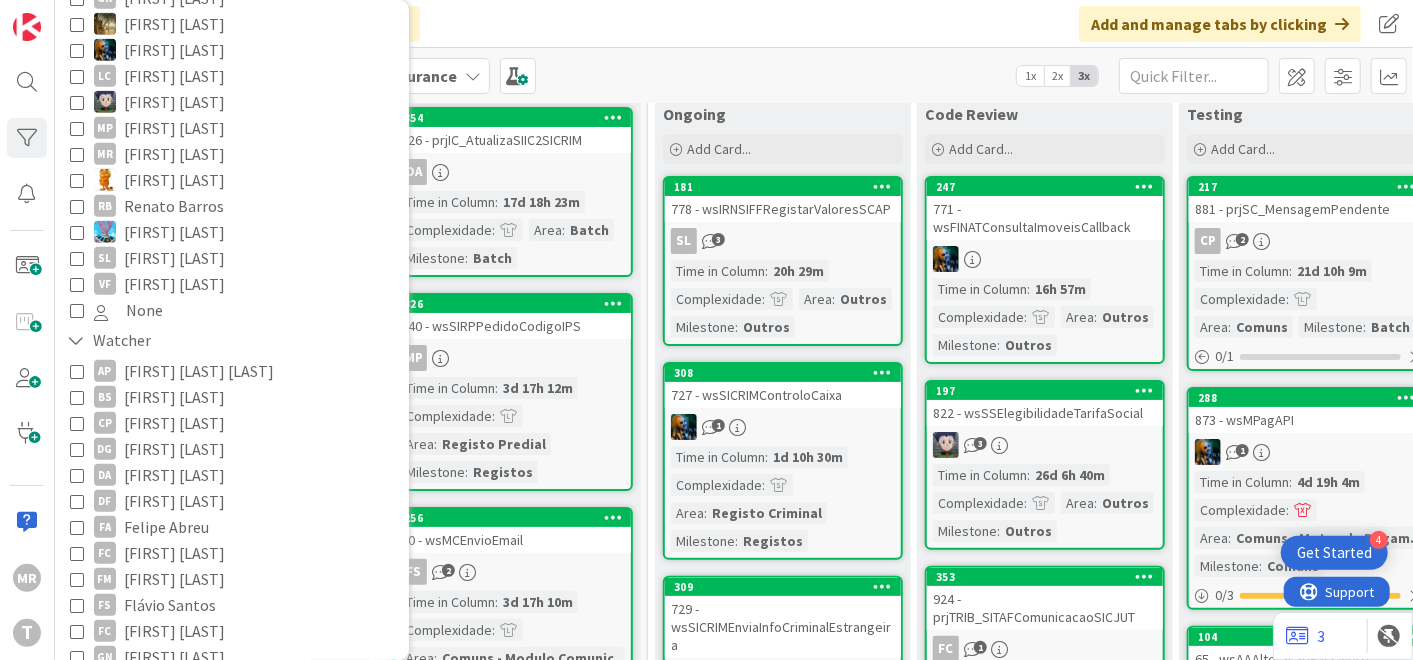 click on "[FIRST] [LAST]" at bounding box center [174, 553] 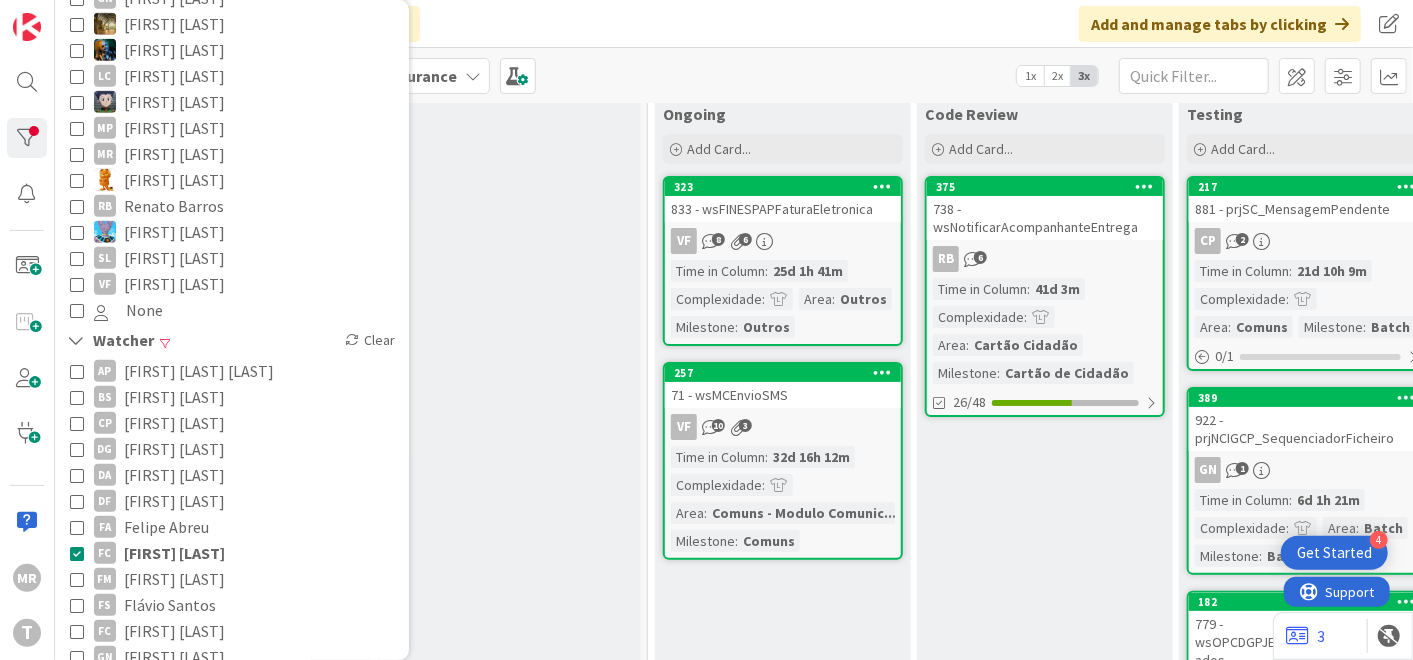 click on "Selected Add Card..." at bounding box center (513, 438) 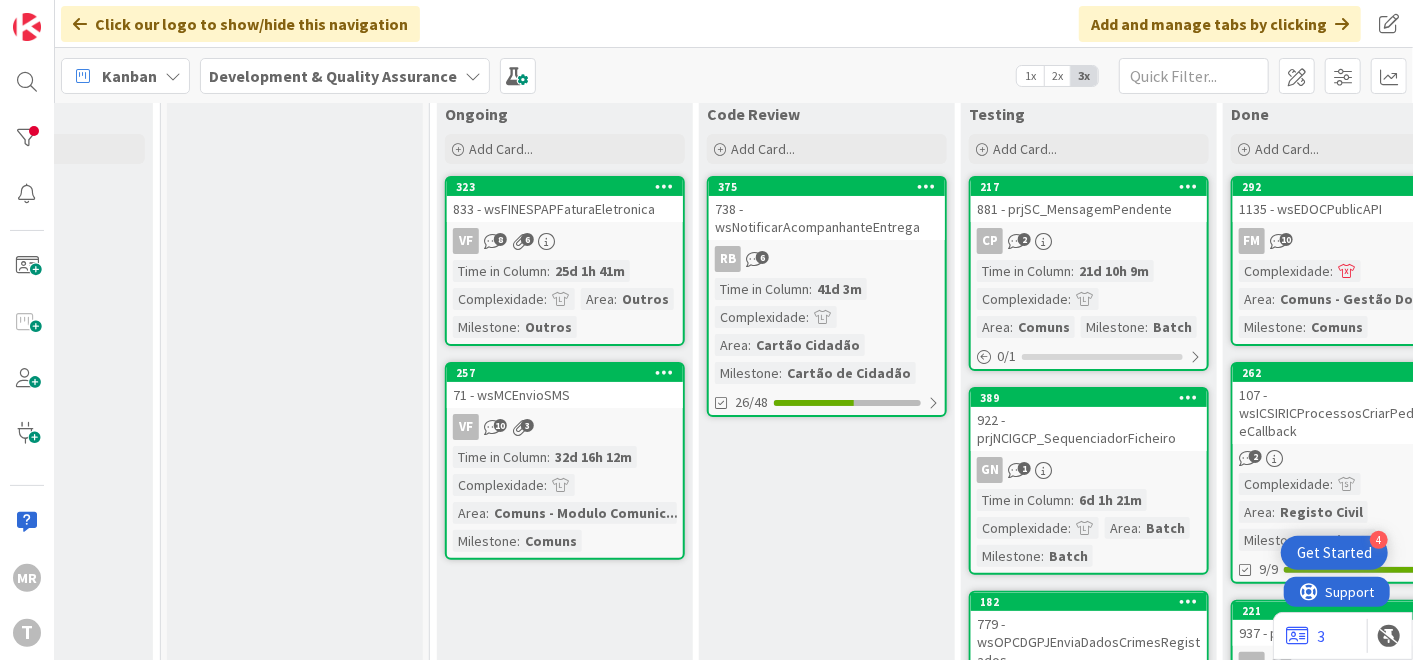 scroll, scrollTop: 111, scrollLeft: 488, axis: both 